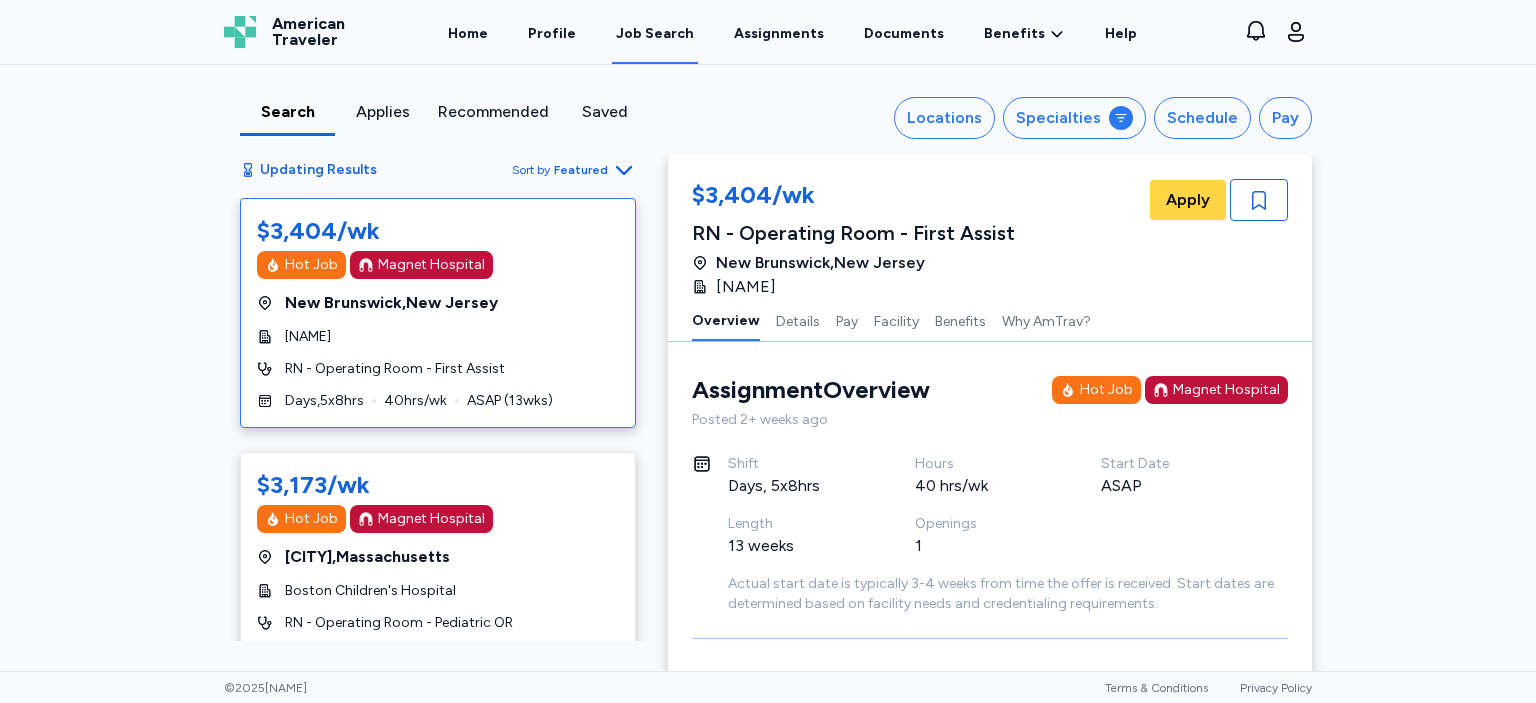 scroll, scrollTop: 0, scrollLeft: 0, axis: both 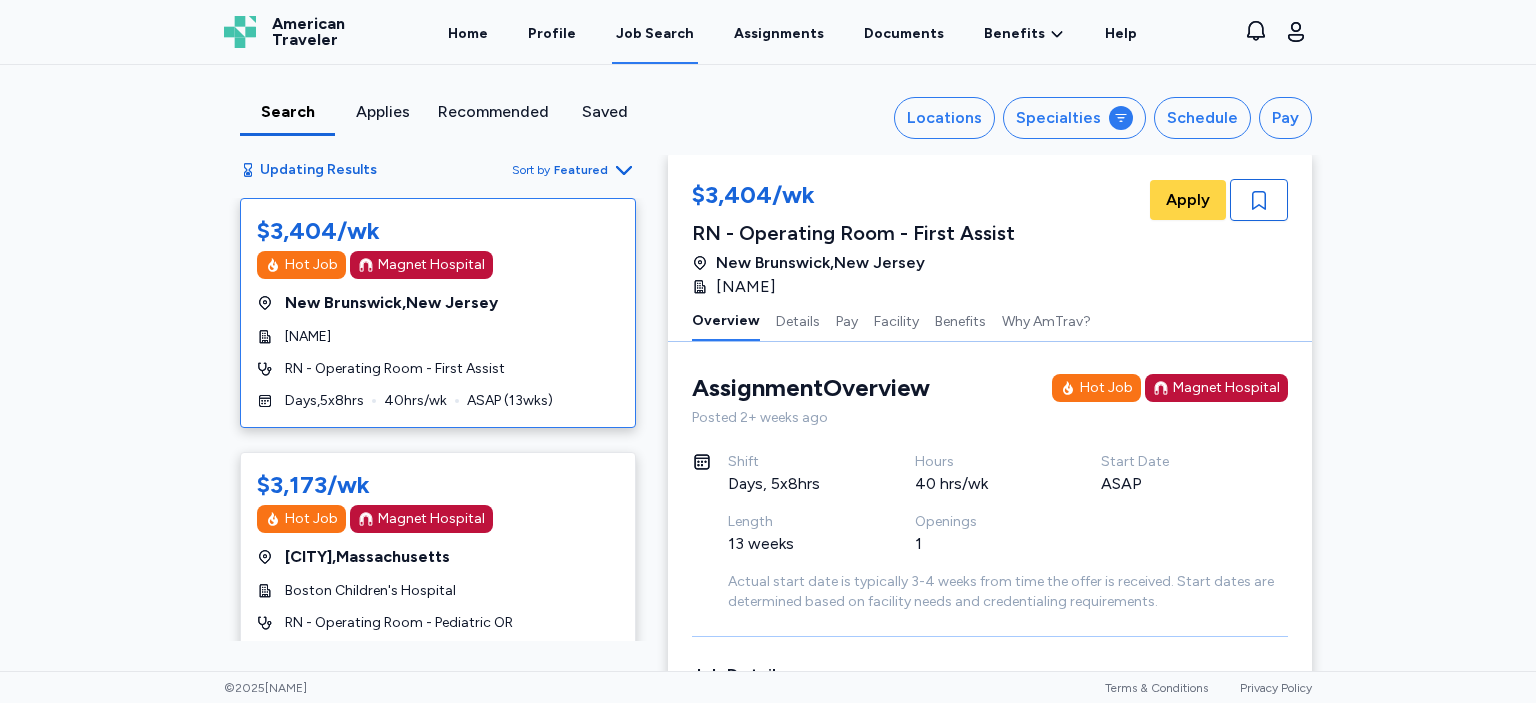 click on "[ORGANIZATION]" at bounding box center [308, 32] 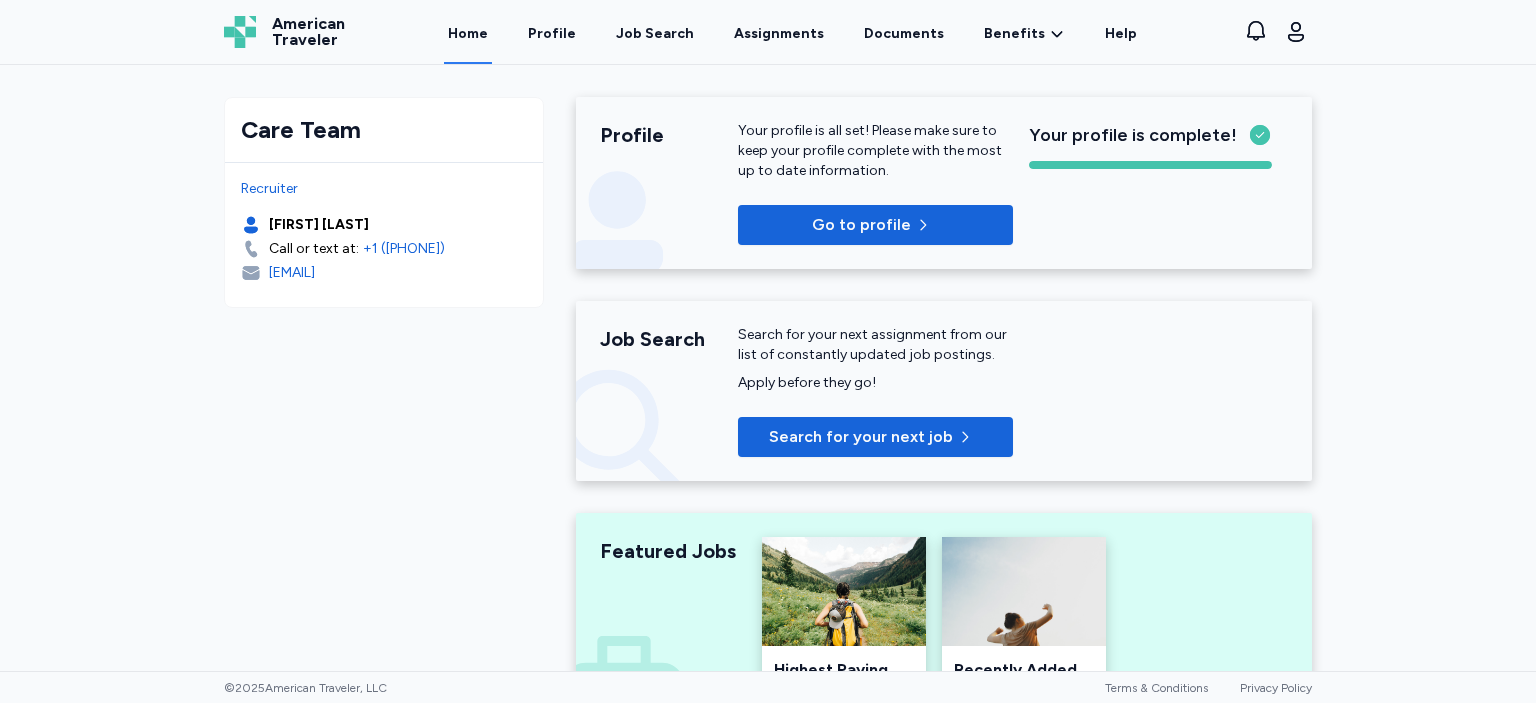 scroll, scrollTop: 0, scrollLeft: 0, axis: both 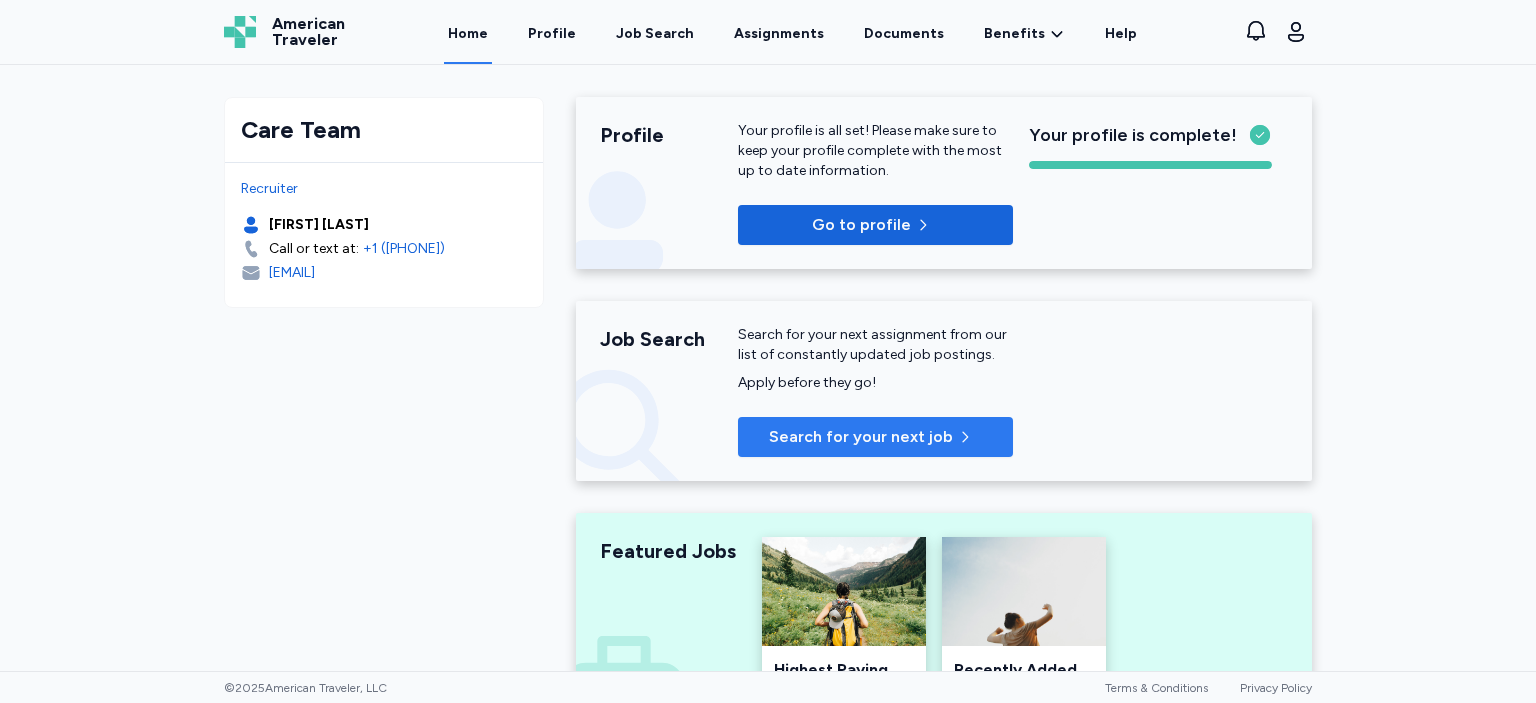 click on "Search for your next job" at bounding box center [861, 437] 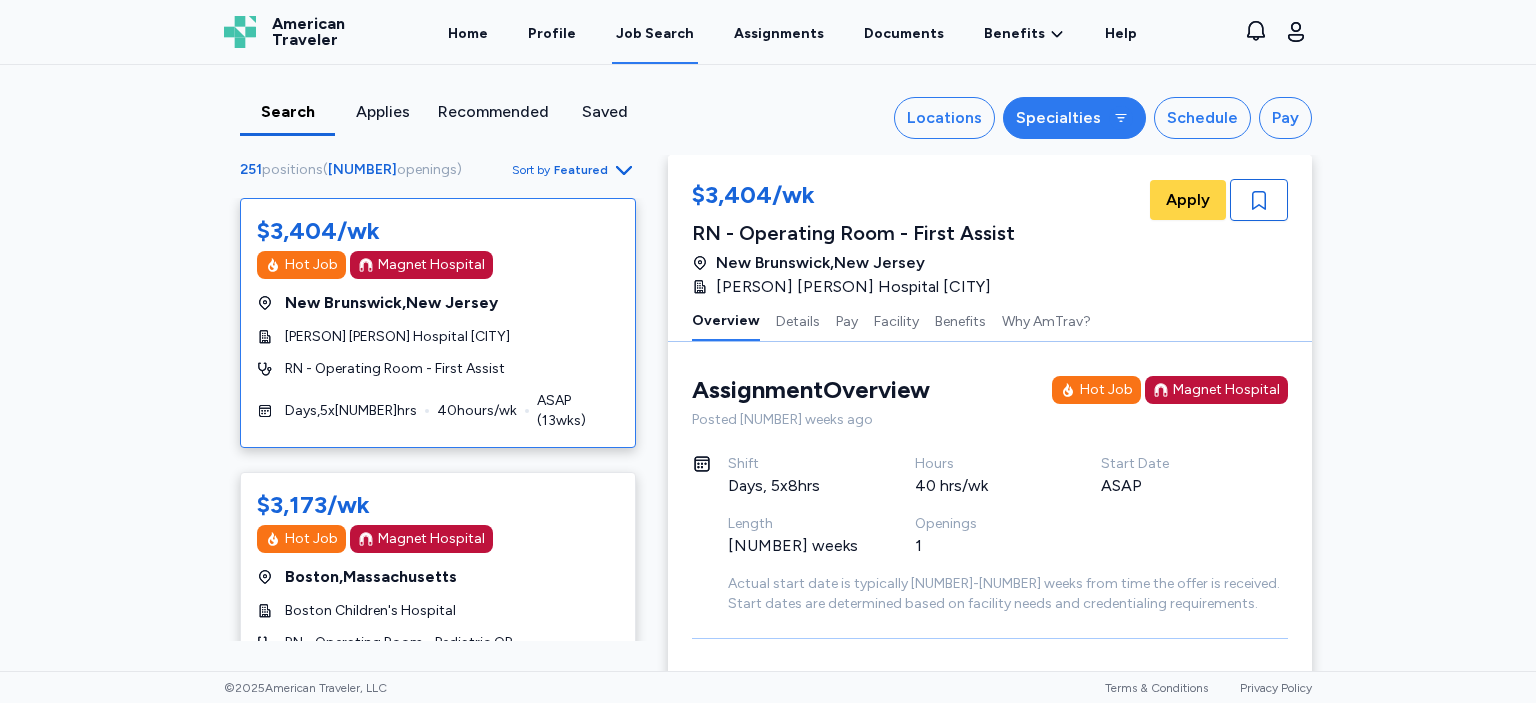 click on "Specialties" at bounding box center [1058, 118] 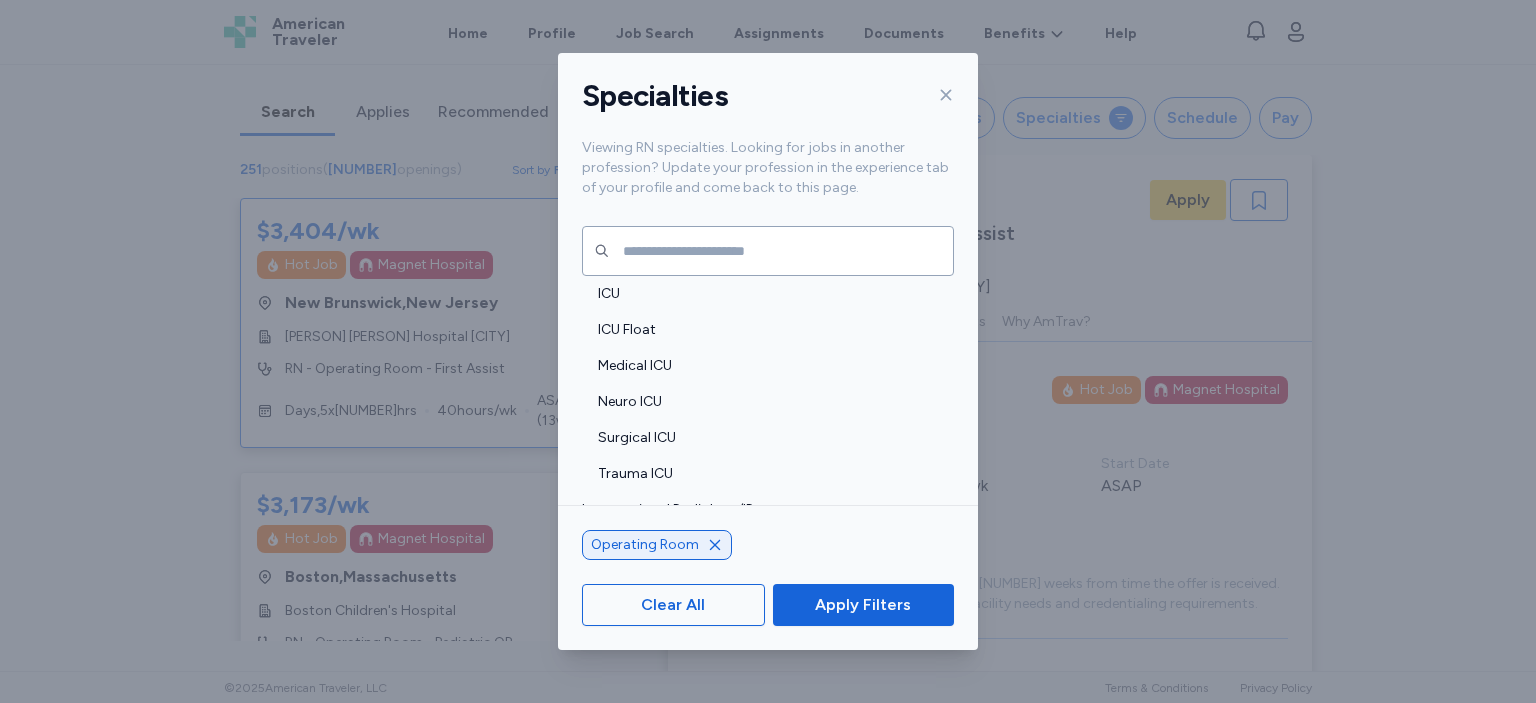 scroll, scrollTop: 1402, scrollLeft: 0, axis: vertical 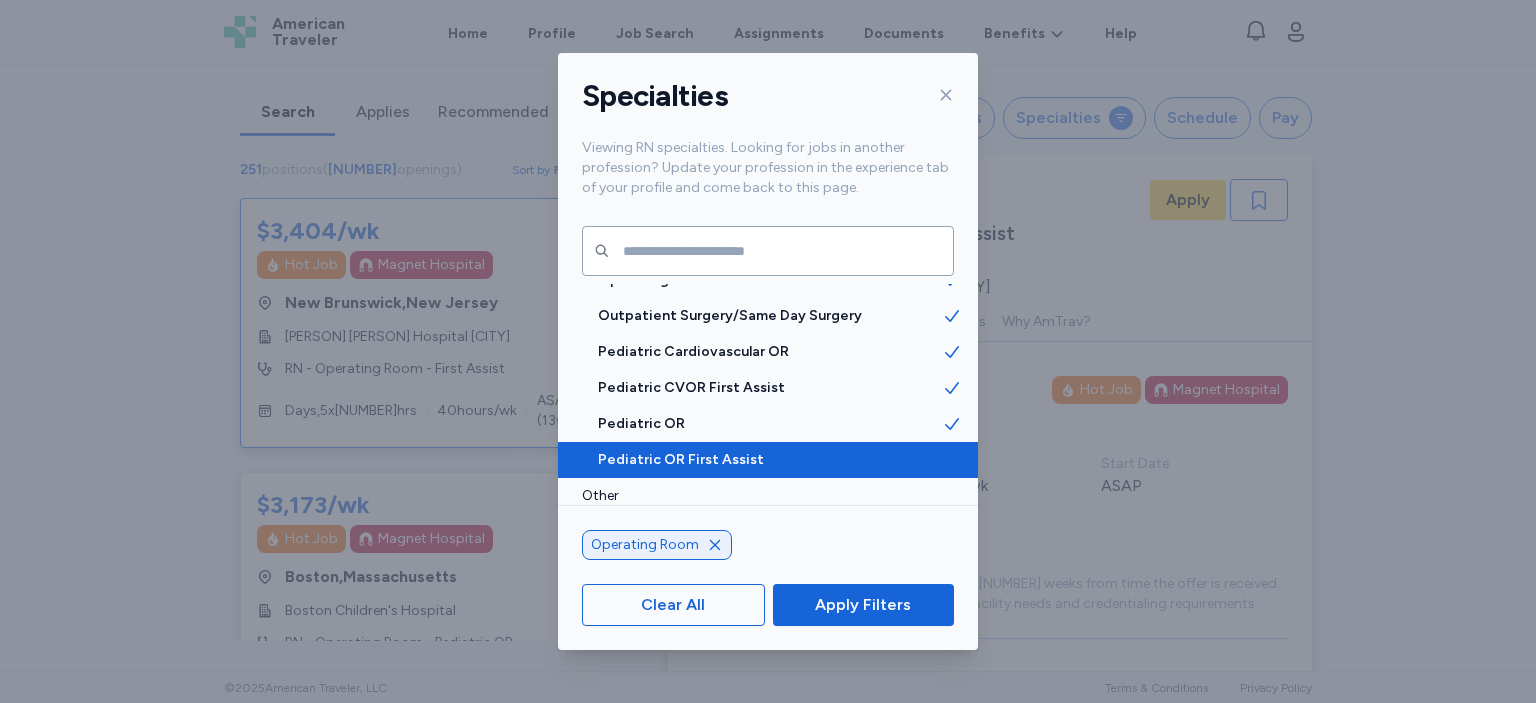 click 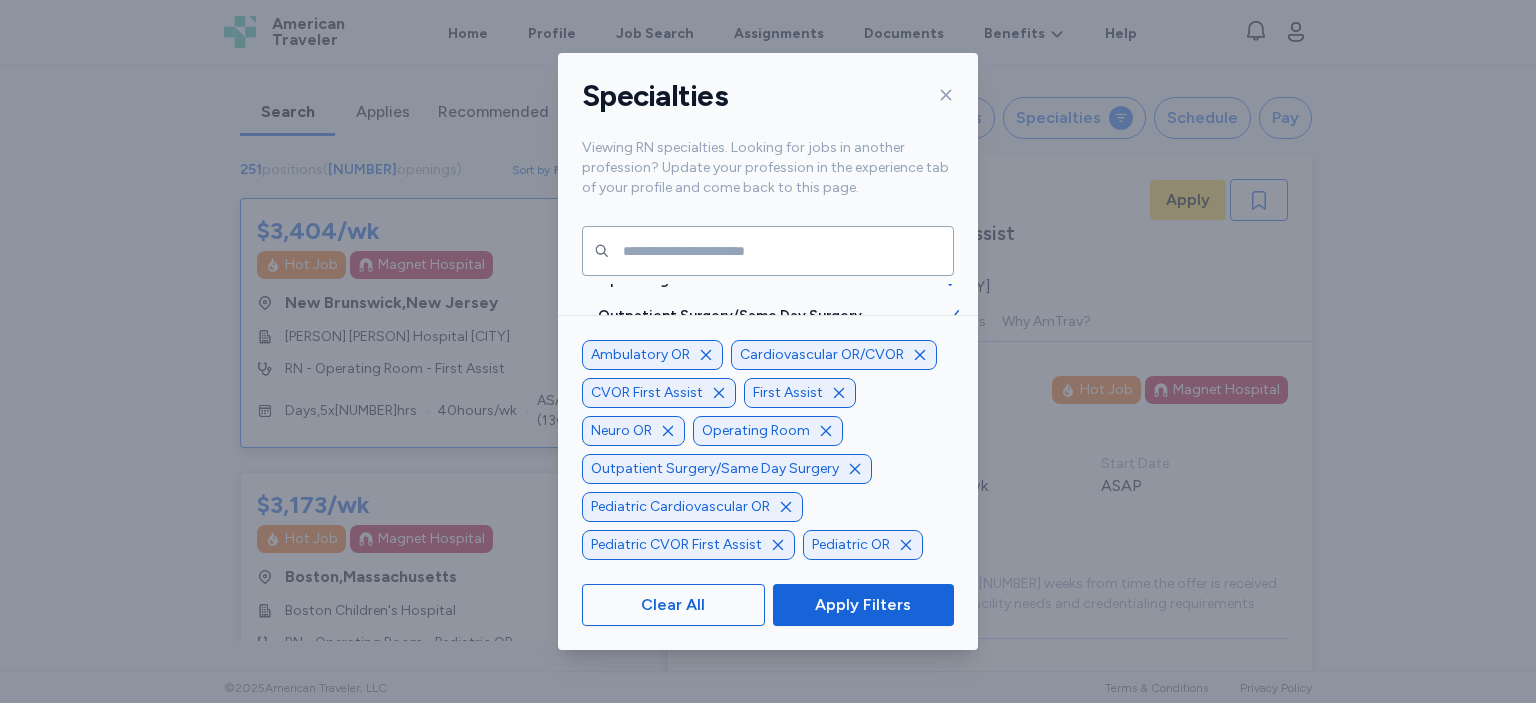 click 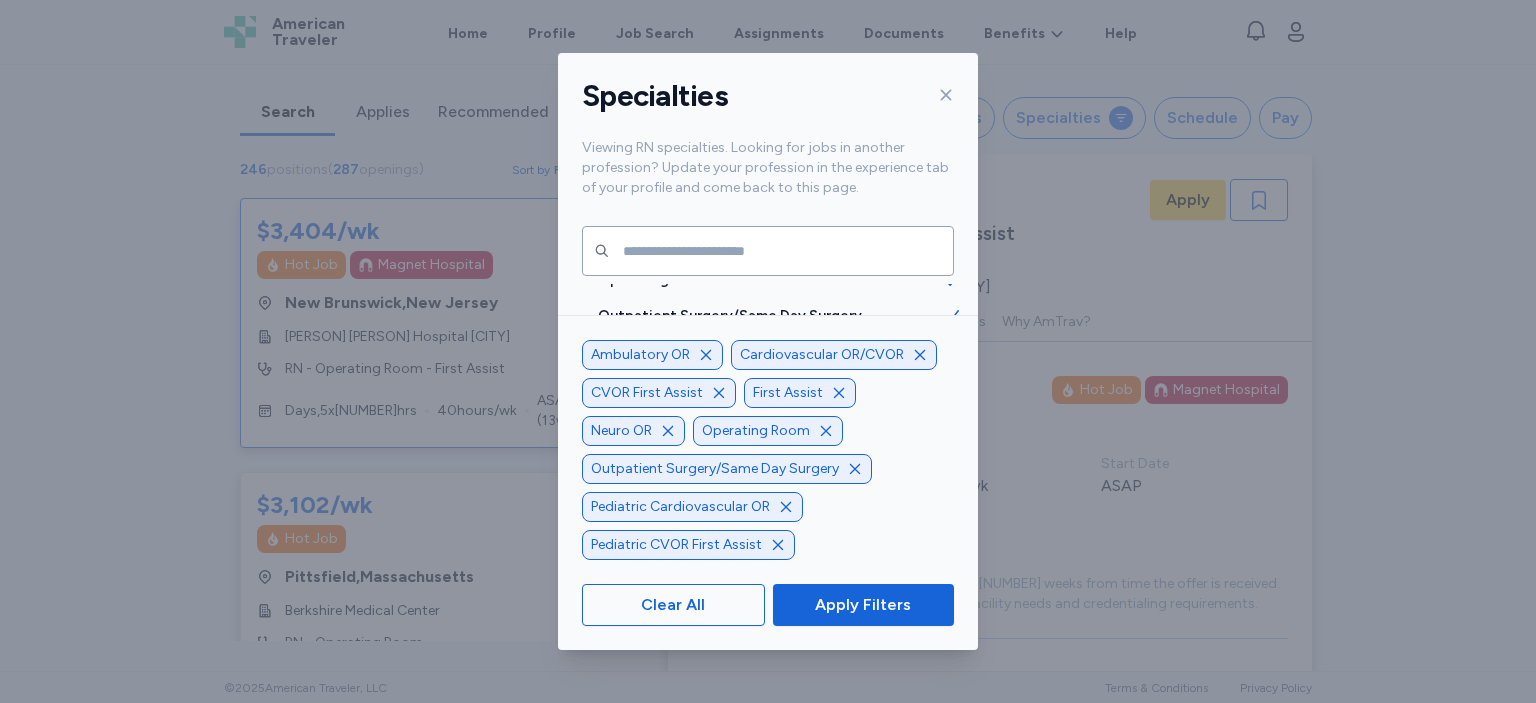 click 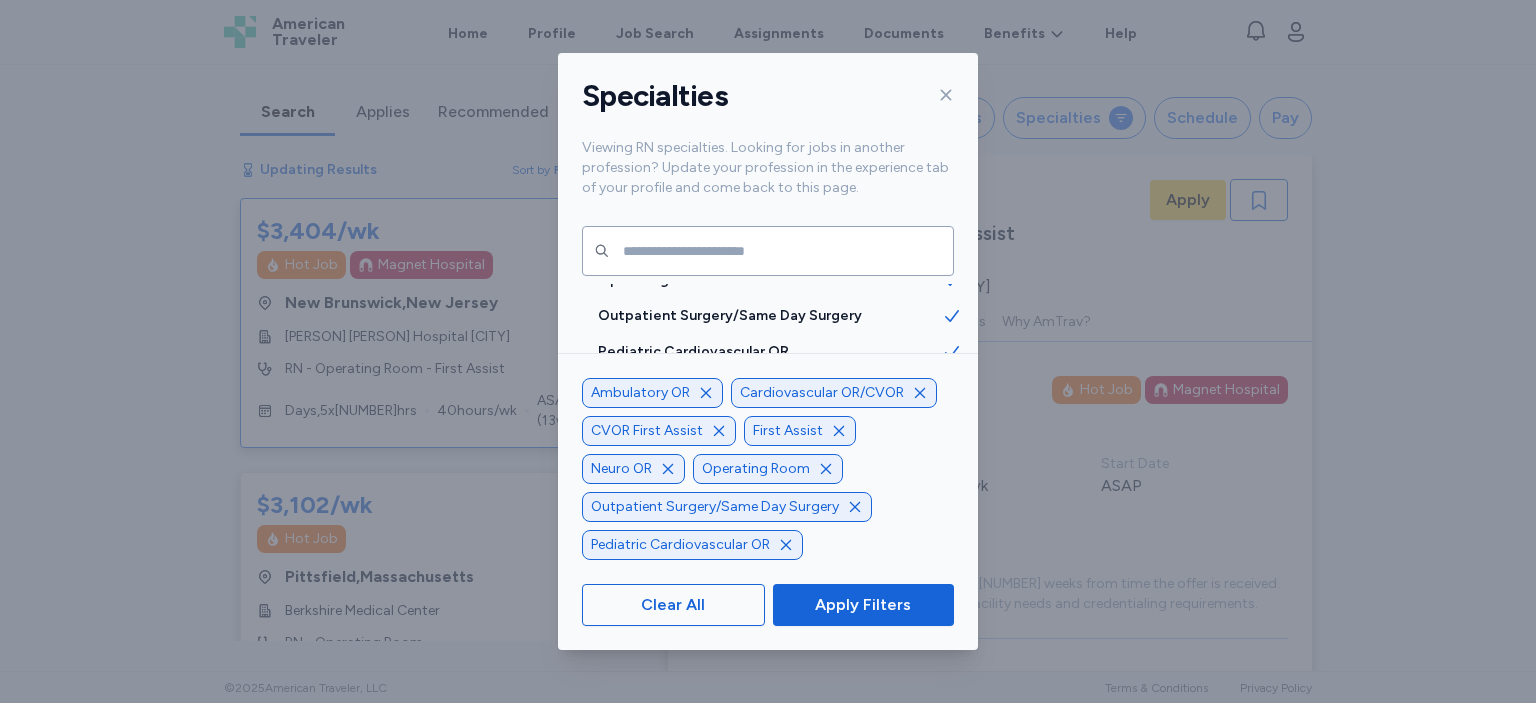 click 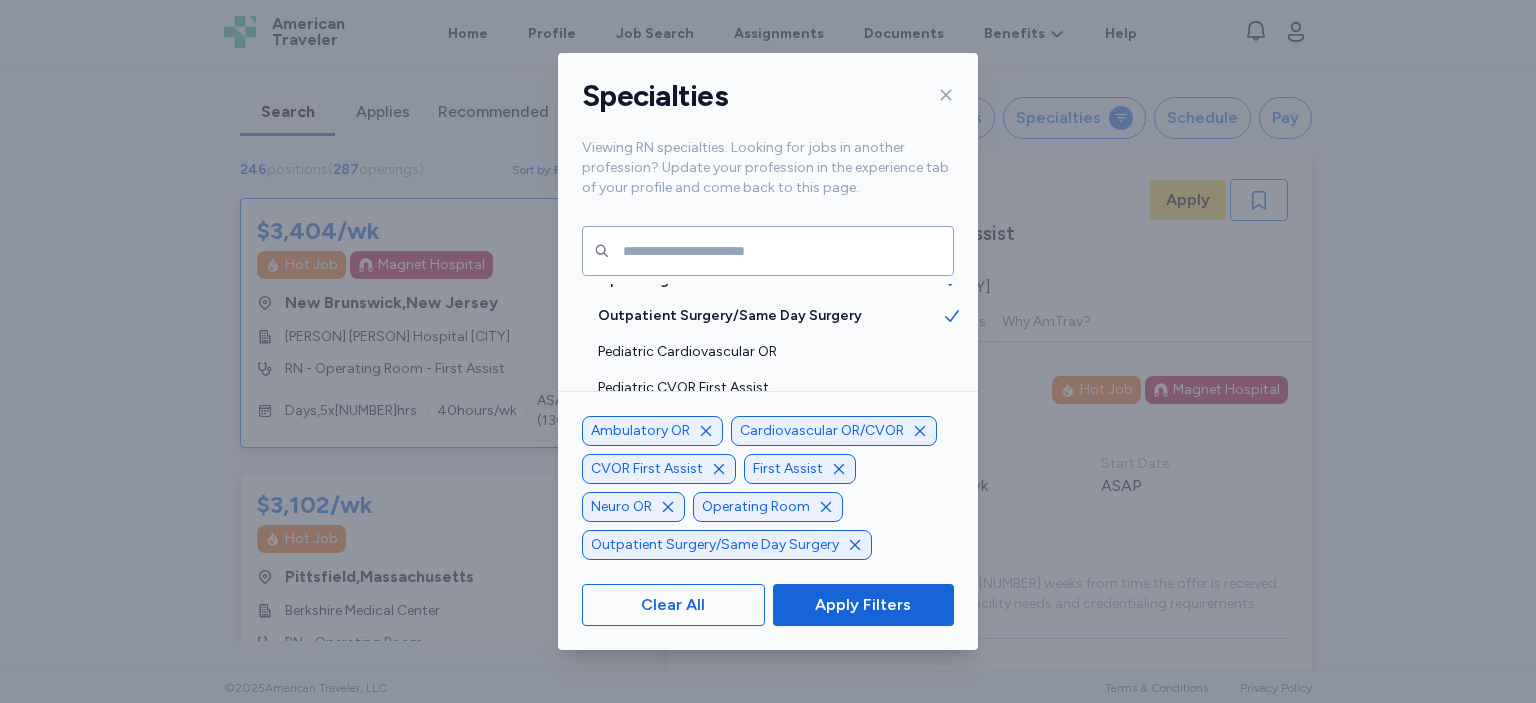 click 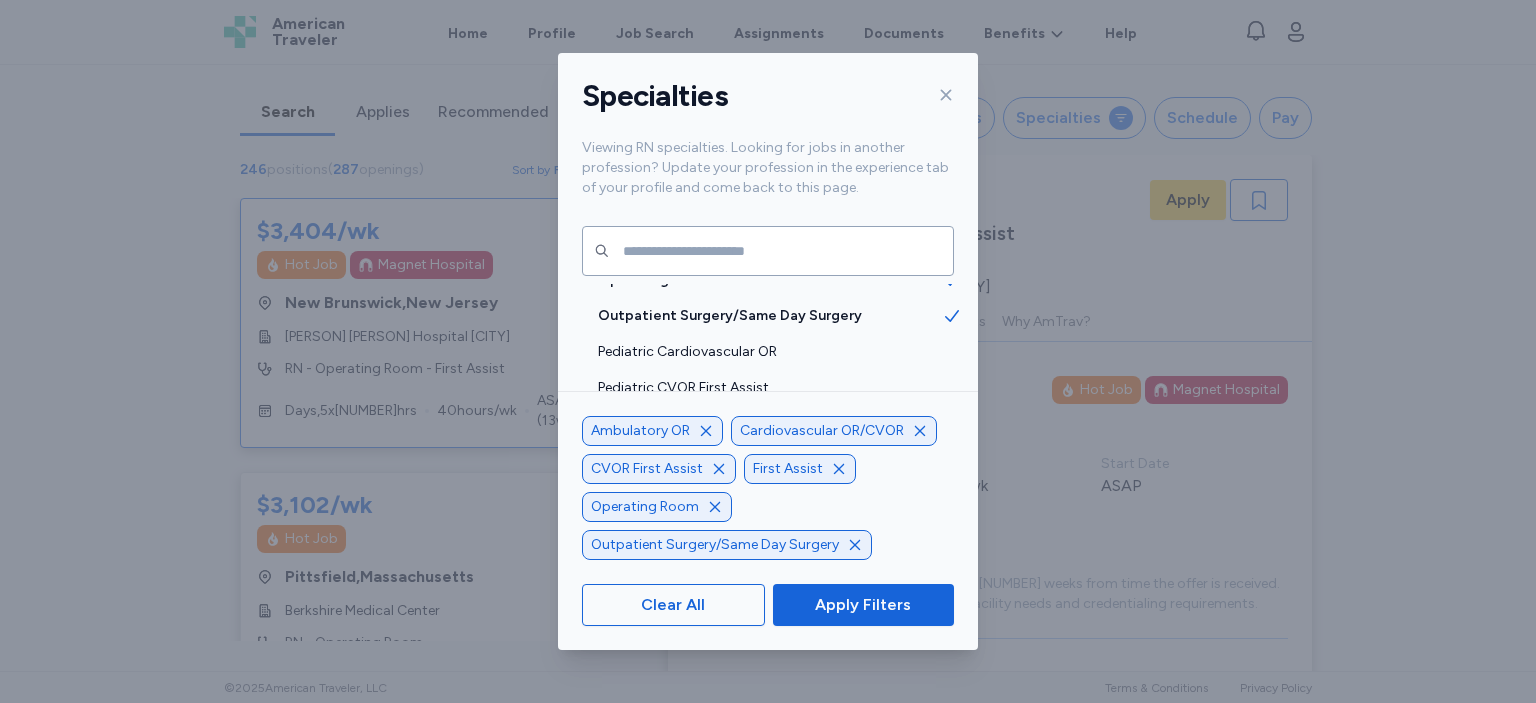 click 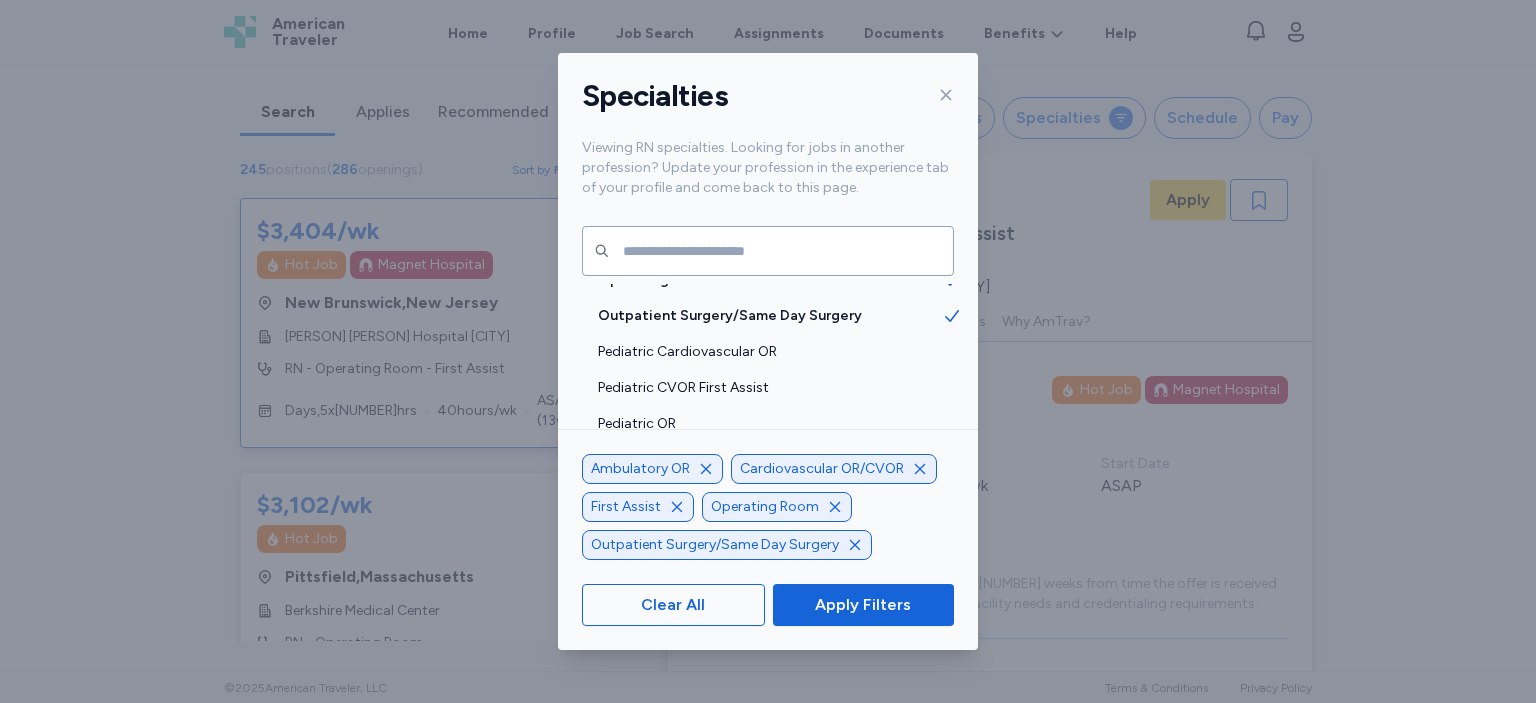 click 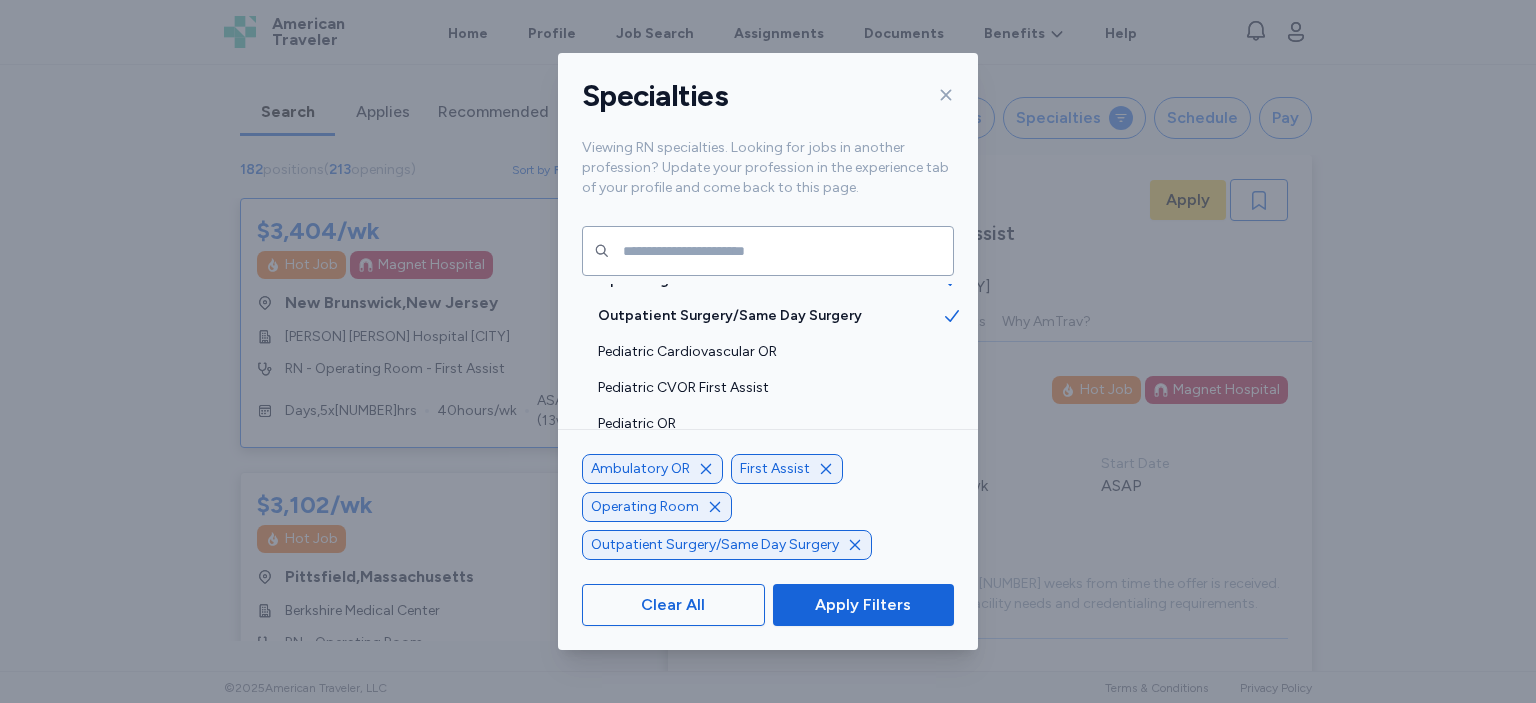 click 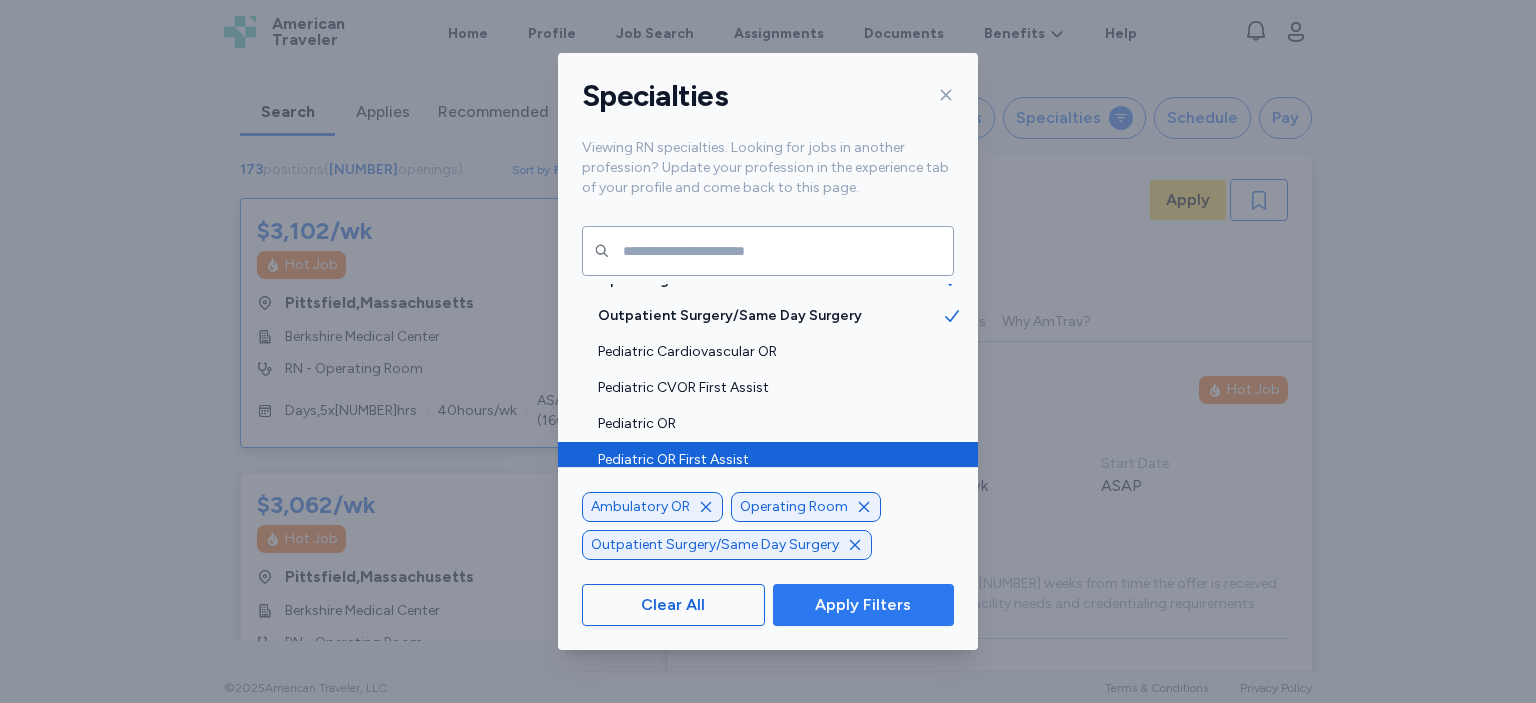 scroll, scrollTop: 2, scrollLeft: 0, axis: vertical 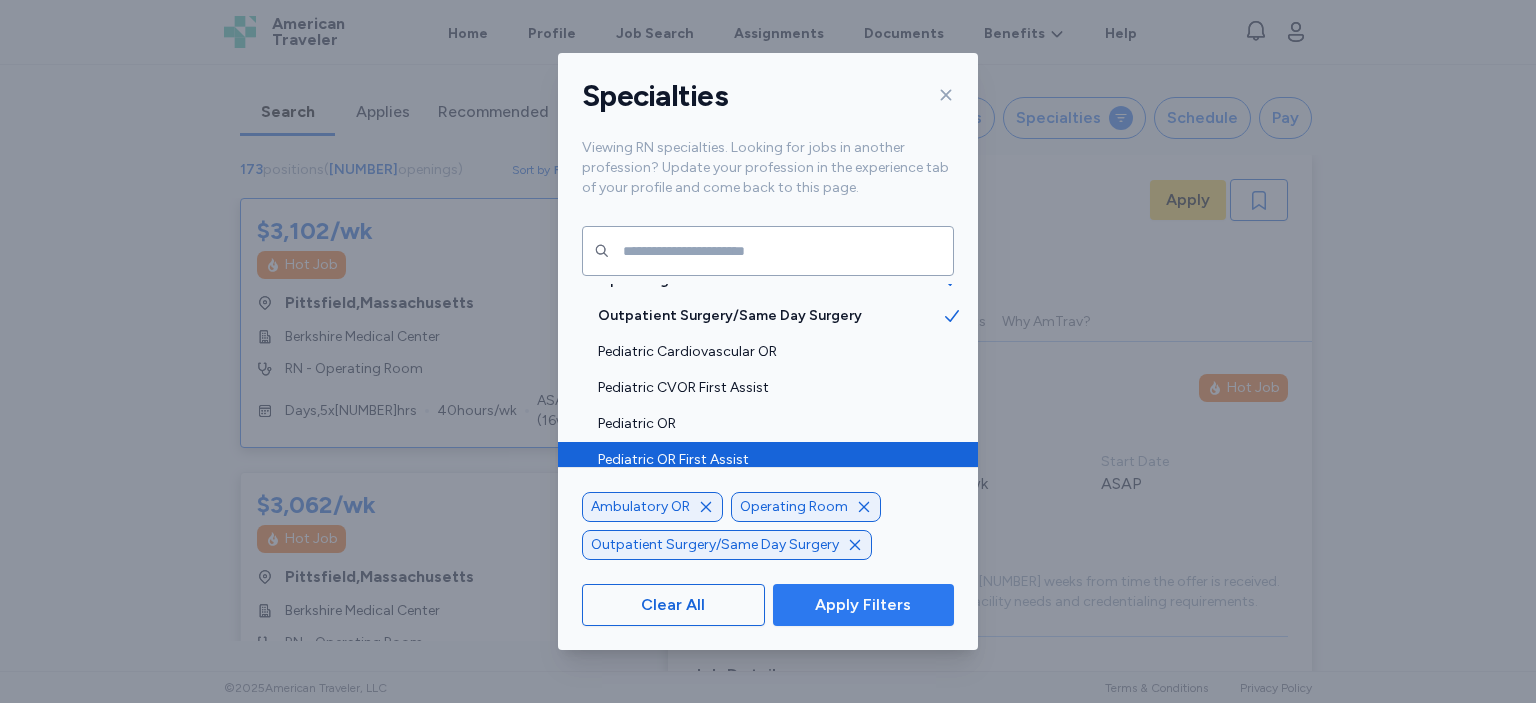 click on "Apply Filters" at bounding box center (863, 605) 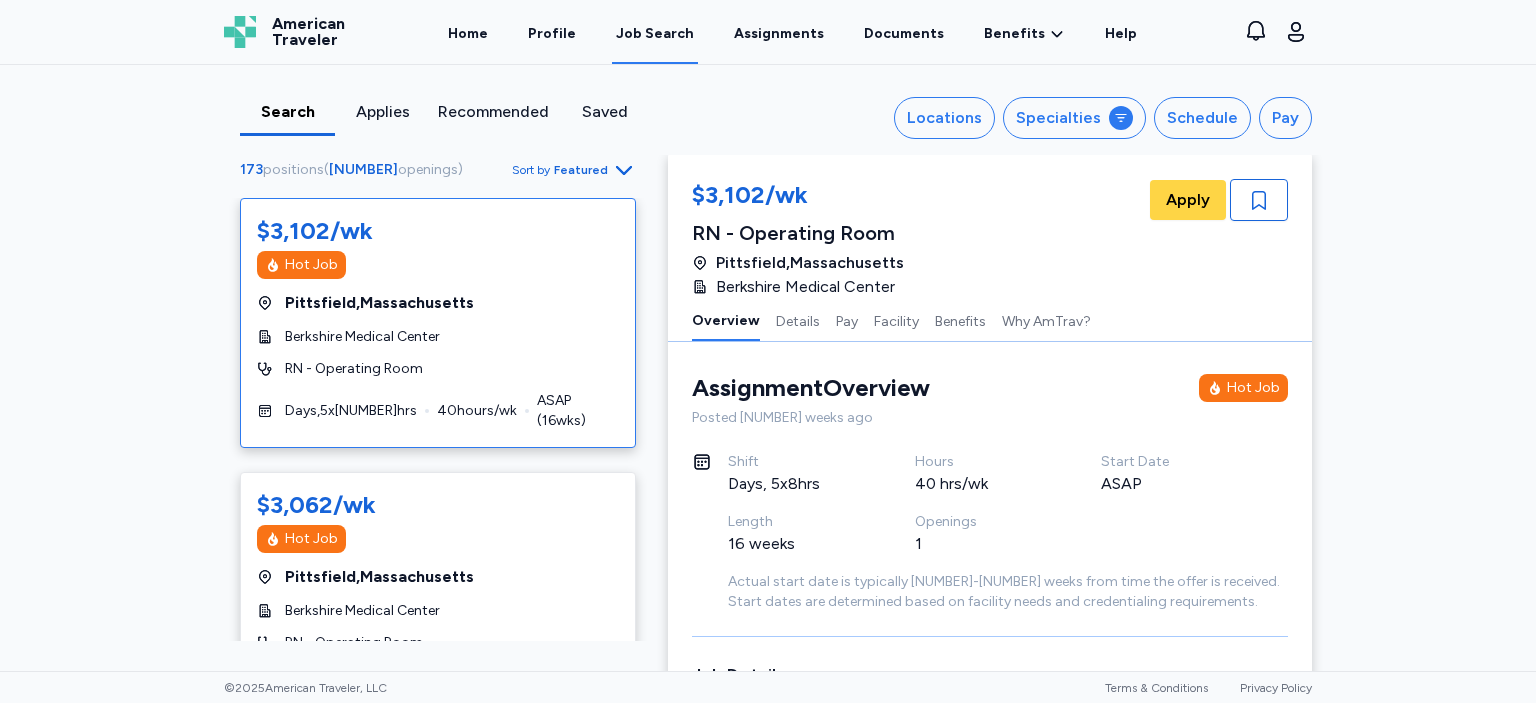 click on "173  positions  ( 202  openings ) Sort by Featured" at bounding box center (438, 177) 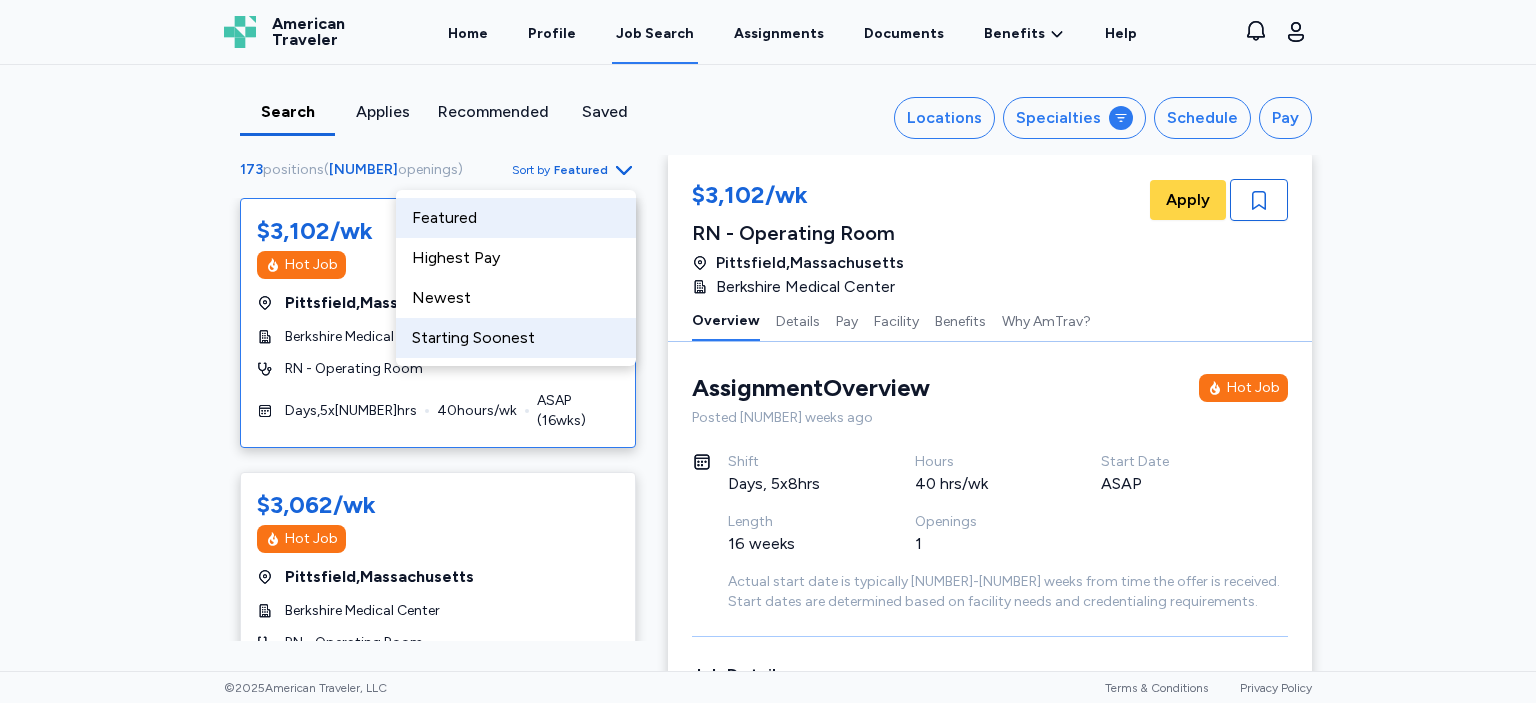 click on "Starting Soonest" at bounding box center (516, 338) 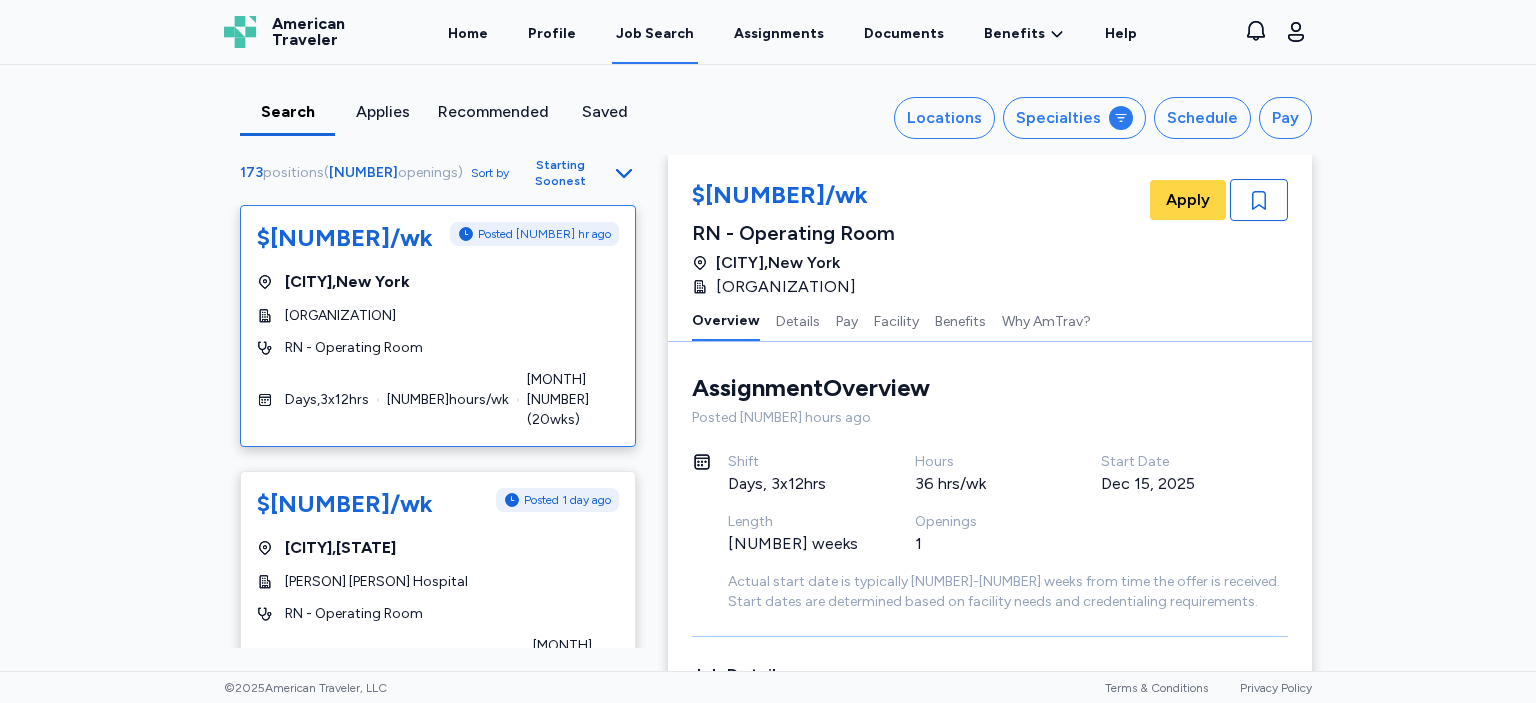 scroll, scrollTop: 26, scrollLeft: 0, axis: vertical 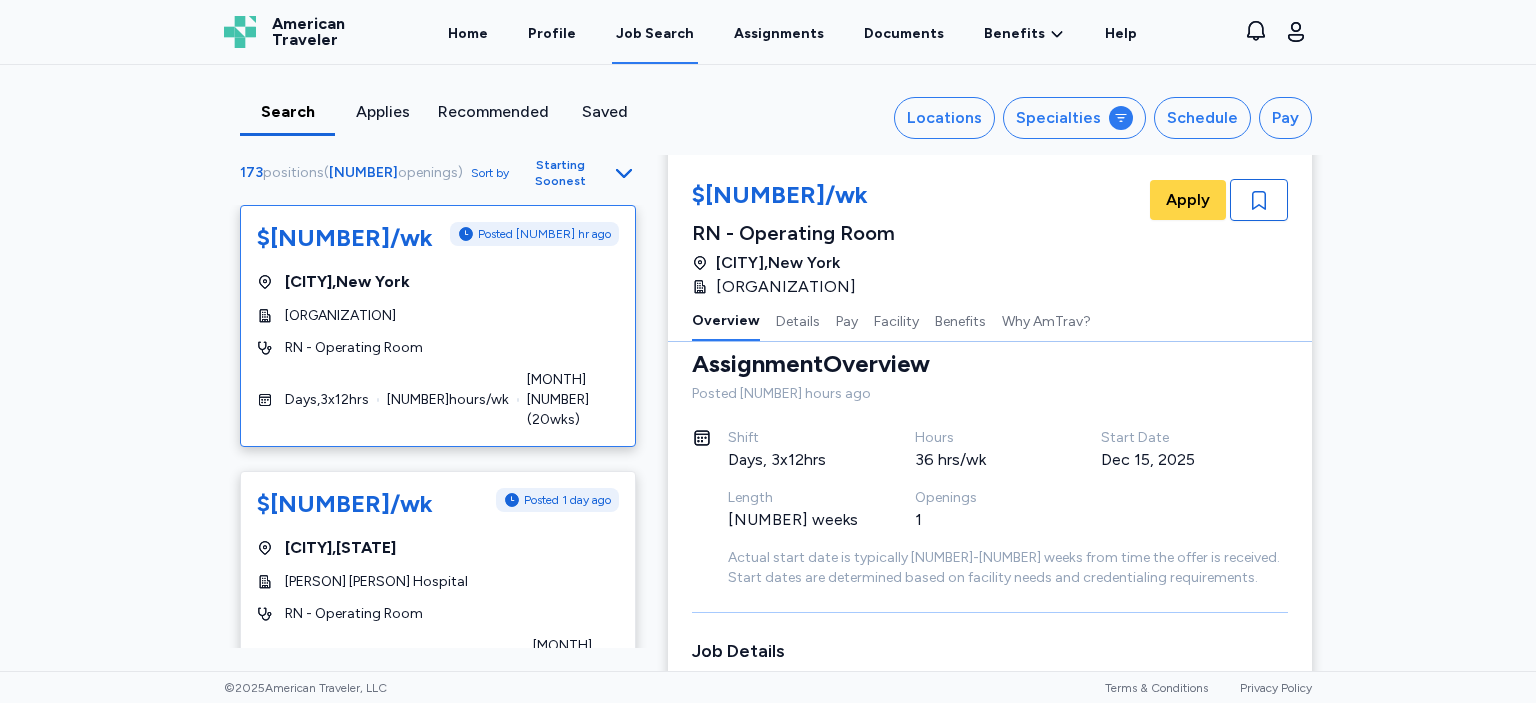 click on "$[NUMBER]/wk Posted [NUMBER] hr ago [CITY] , [STATE] [ORGANIZATION] RN - Operating Room Days , [NUMBER] x [NUMBER] hrs [NUMBER] hrs/wk [MONTH] [NUMBER] ([NUMBER] wks) $[NUMBER]/wk Posted [NUMBER] day ago [CITY] , [STATE] [ORGANIZATION] RN - Operating Room Days , [NUMBER] x [NUMBER] hrs [NUMBER] hrs/wk [MONTH] [NUMBER] ([NUMBER] wks) $[NUMBER]/wk Posted [NUMBER] day ago [CITY] , [STATE] [ORGANIZATION] RN - Operating Room Nights , [NUMBER] x [NUMBER] hrs [NUMBER] hrs/wk [MONTH] [NUMBER] ([NUMBER] wks) $[NUMBER]/wk Posted [NUMBER] hr ago [CITY] , [STATE] [ORGANIZATION] RN - Operating Room Days , [NUMBER] x [NUMBER] hrs [NUMBER] hrs/wk [MONTH] [NUMBER] ([NUMBER] wks) $[NUMBER]/wk Magnet Hospital [CITY] , [STATE] [ORGANIZATION] RN - Operating Room Days , [NUMBER] x [NUMBER] hrs [NUMBER] hrs/wk [MONTH] [NUMBER] ([NUMBER] wks) $[NUMBER]/wk Posted [NUMBER] hr ago [CITY] ," at bounding box center [768, 368] 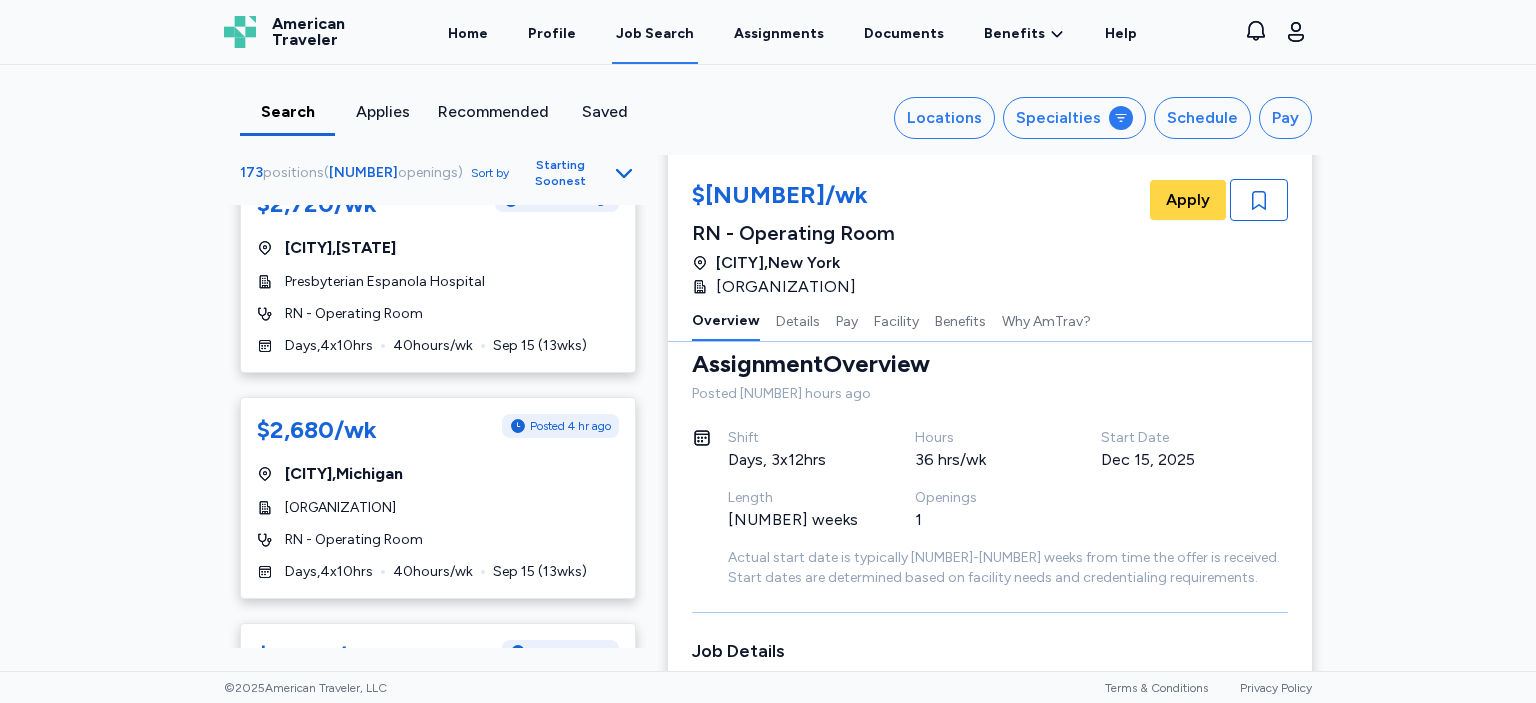 scroll, scrollTop: 1325, scrollLeft: 0, axis: vertical 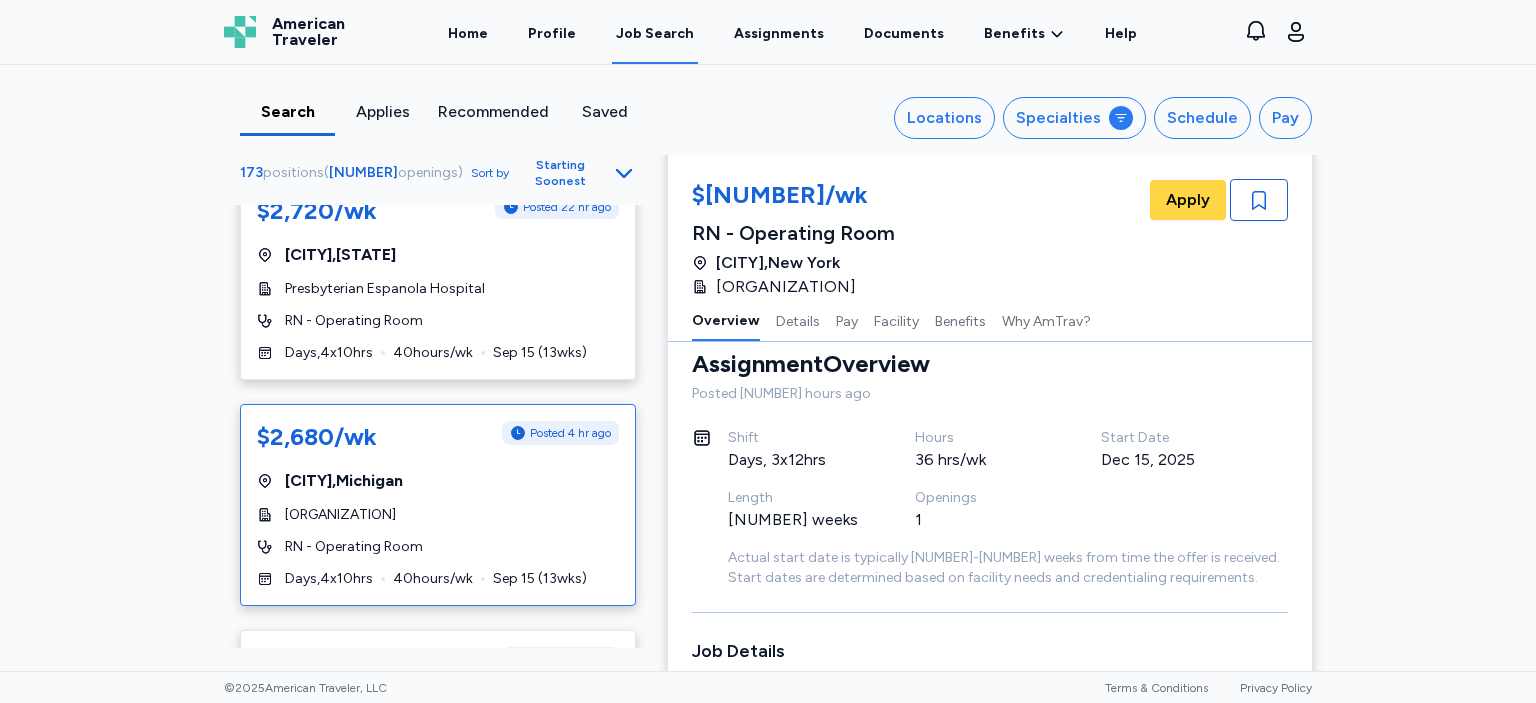 click on "$[NUMBER]/wk Posted [NUMBER] hr ago [CITY] , [STATE] [ORGANIZATION] RN - Operating Room Days , [NUMBER] x [NUMBER] hrs [NUMBER] hrs/wk [MONTH] [NUMBER] ([NUMBER] wks)" at bounding box center (438, 505) 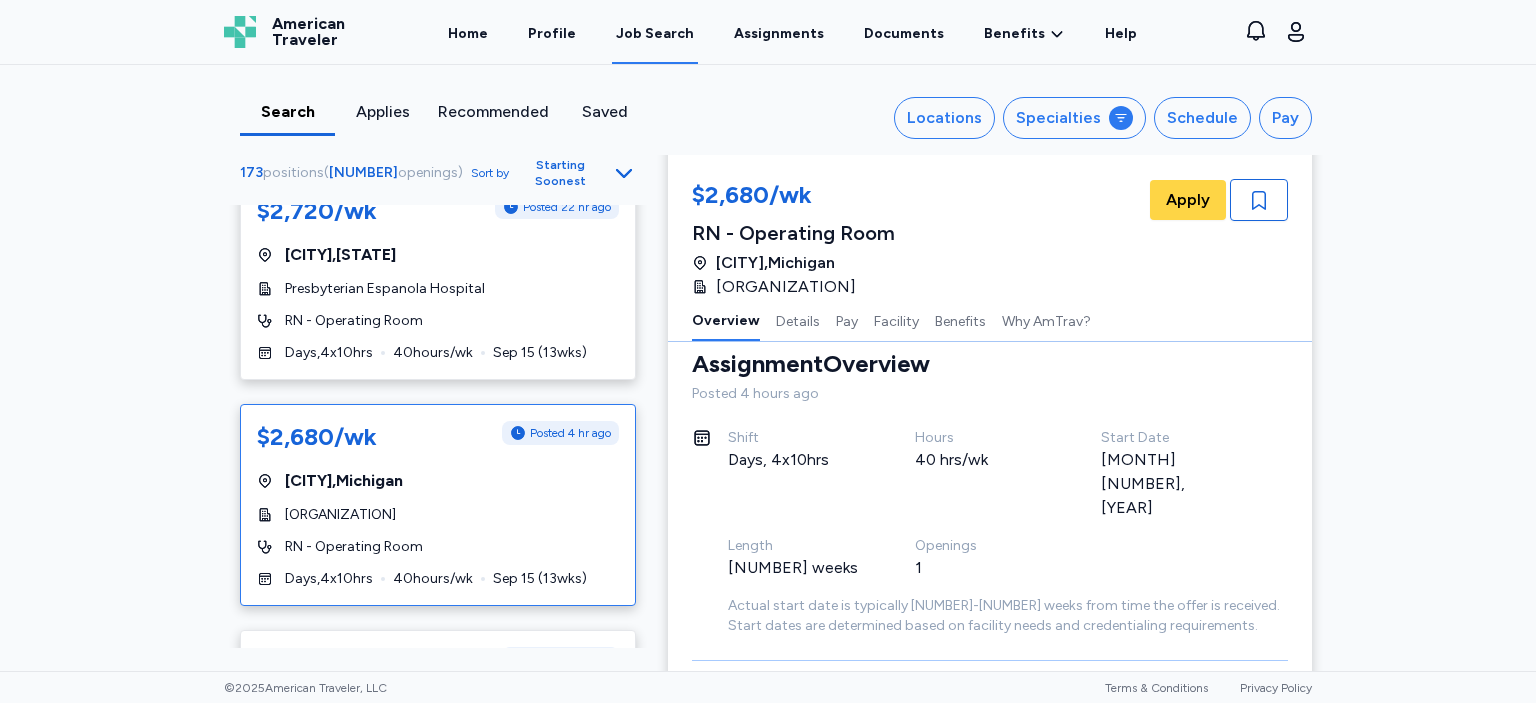 scroll, scrollTop: 0, scrollLeft: 0, axis: both 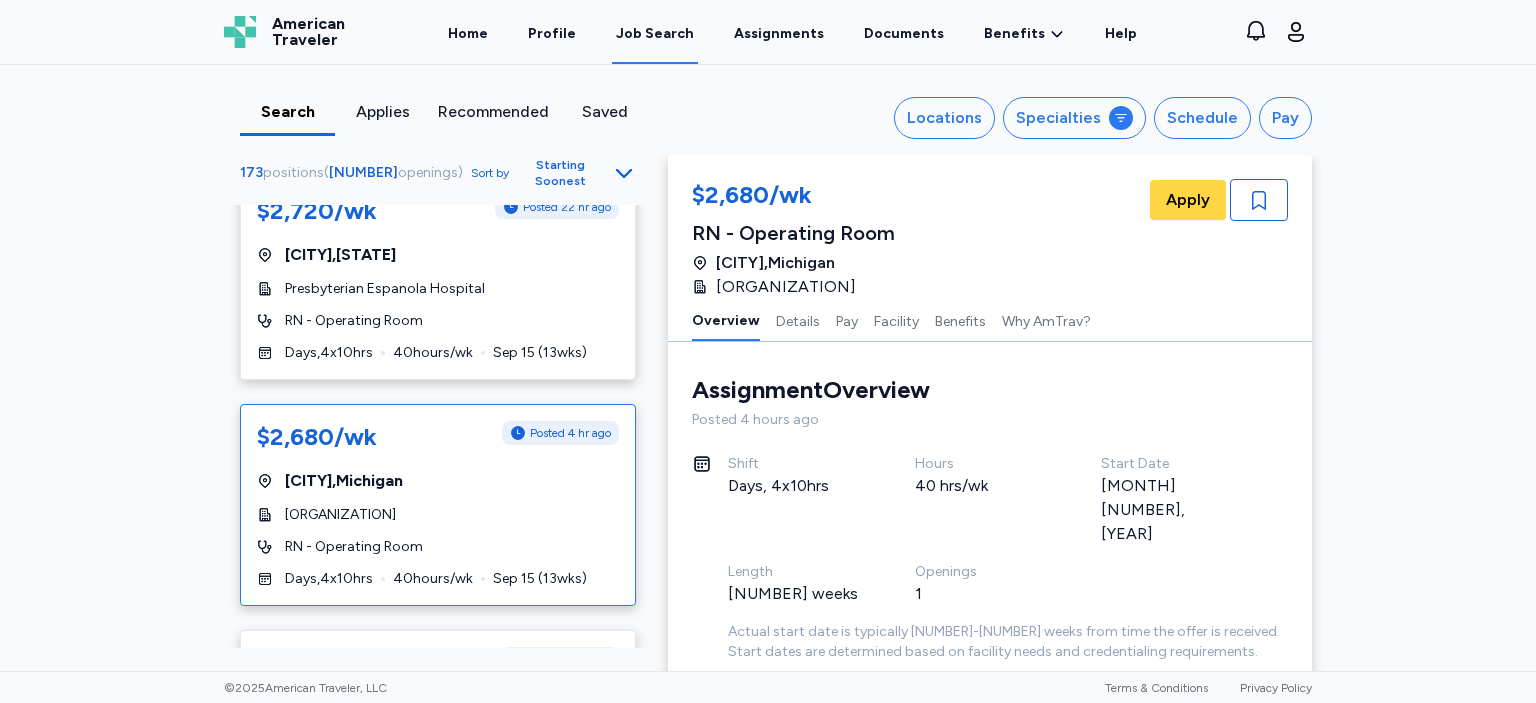 click on "Assignment  Overview Overview" at bounding box center [990, 390] 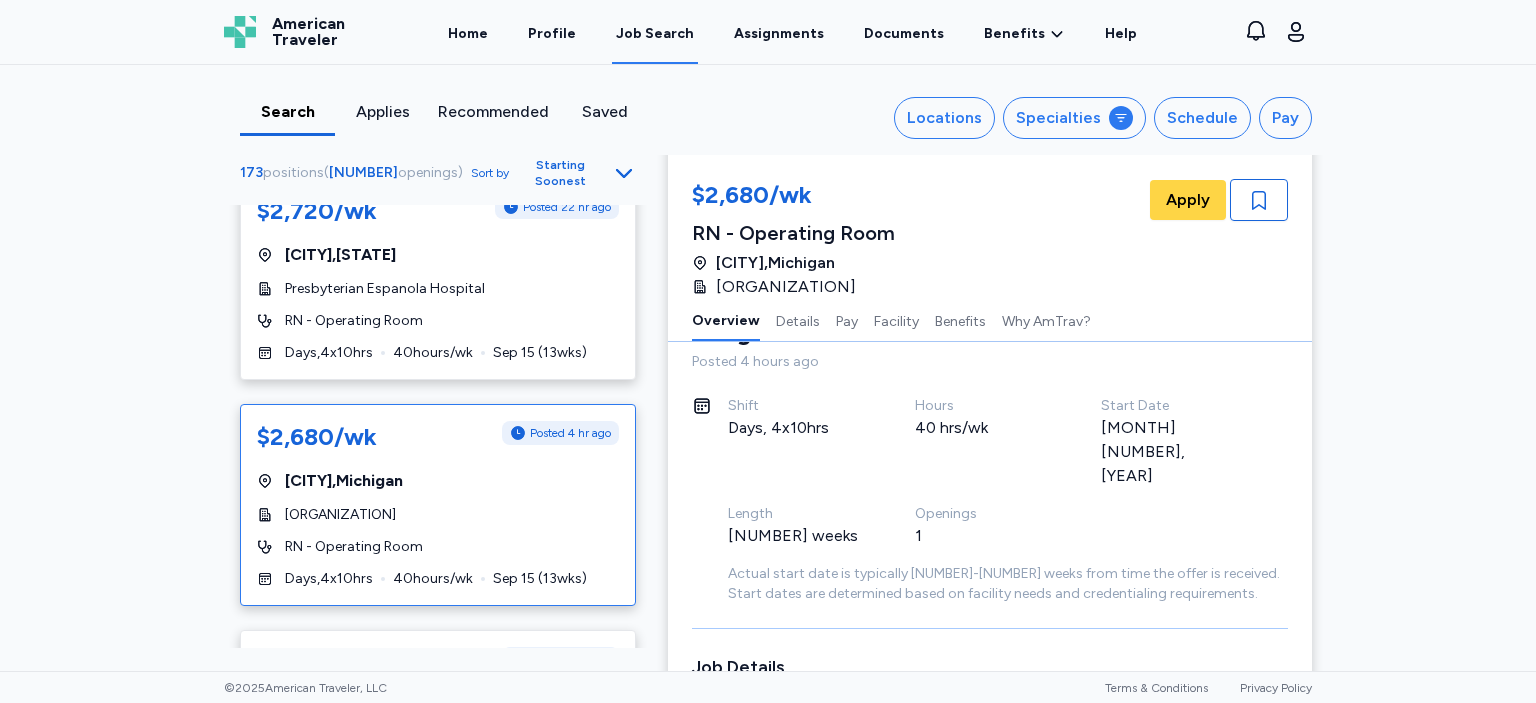scroll, scrollTop: 288, scrollLeft: 0, axis: vertical 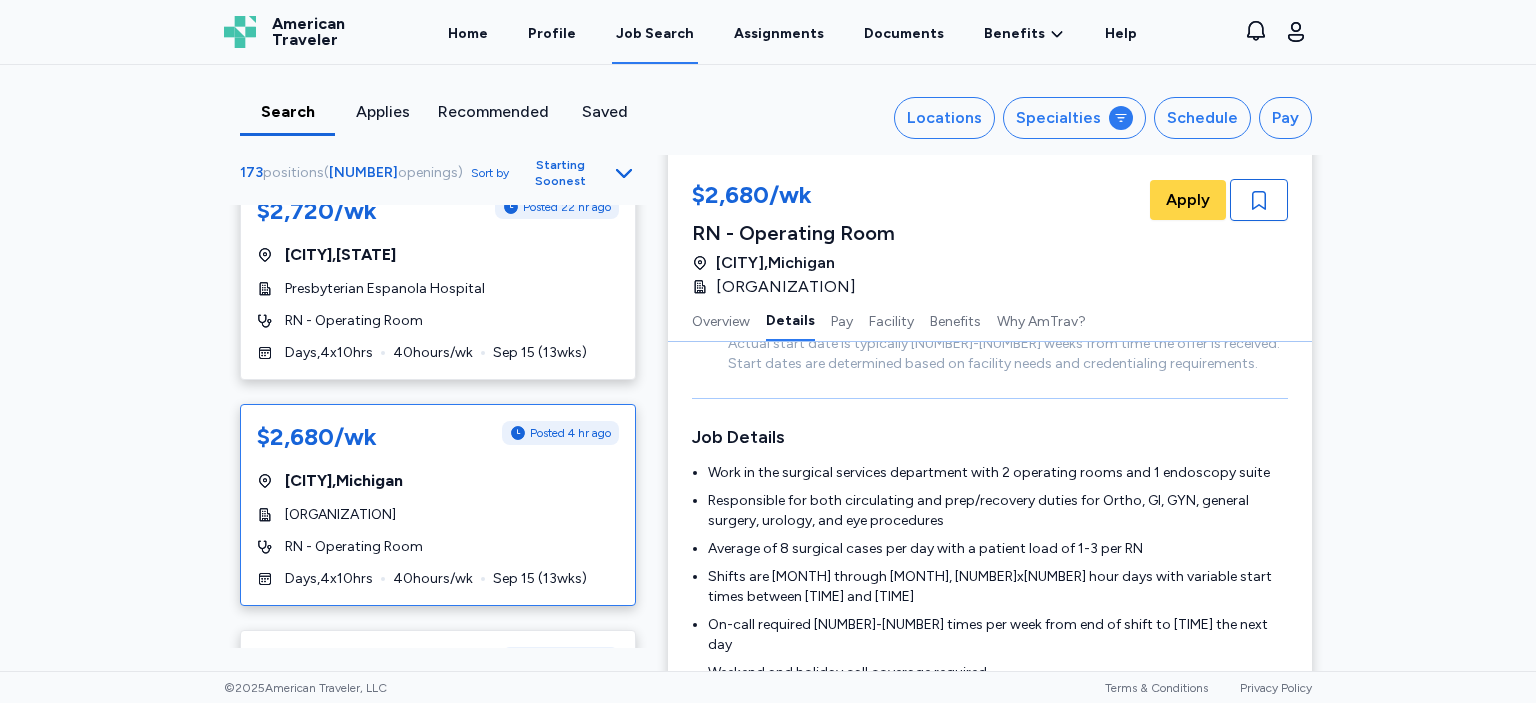 click on "173 positions ( 202 openings ) Sort by Starting Soonest $2,848/wk Posted 23 hr ago [CITY], [STATE] [PERSON] [PERSON] Hospital RN - Operating Room Days , 3 x 12 hrs 36 hrs/wk Dec 15 ( 20 wks) $2,600/wk Posted 1 day ago [CITY], [STATE] [PERSON] Hospital RN - Operating Room Days , 5 x 8 hrs 40 hrs/wk Oct 13 ( 14 wks) $2,776/wk Posted 1 day ago [CITY], [STATE] [PERSON] Hospital RN - Operating Room Nights , 3 x 12 hrs 36 hrs/wk Sep 22 ( 20 wks) $2,452/wk Posted 1 hr ago [CITY], [STATE] [PERSON] [PERSON] Hospital RN - Operating Room Days , 3 x 12 hrs 36 hrs/wk Sep 16 ( 13 wks) $2,846/wk Magnet Hospital [CITY], [STATE] [PERSON] [PERSON] Hospital RN - Operating Room Days , 4 x 10 hrs 40 hrs/wk Sep 15 ( 13 wks) $2,720/wk Posted 22 hr ago [CITY], [STATE] [PERSON] [PERSON] Hospital RN - Operating Room Days , 4 x 10 hrs 40 hrs/wk Sep 15 ( 13 wks) $2,680/wk Posted" at bounding box center [438, 402] 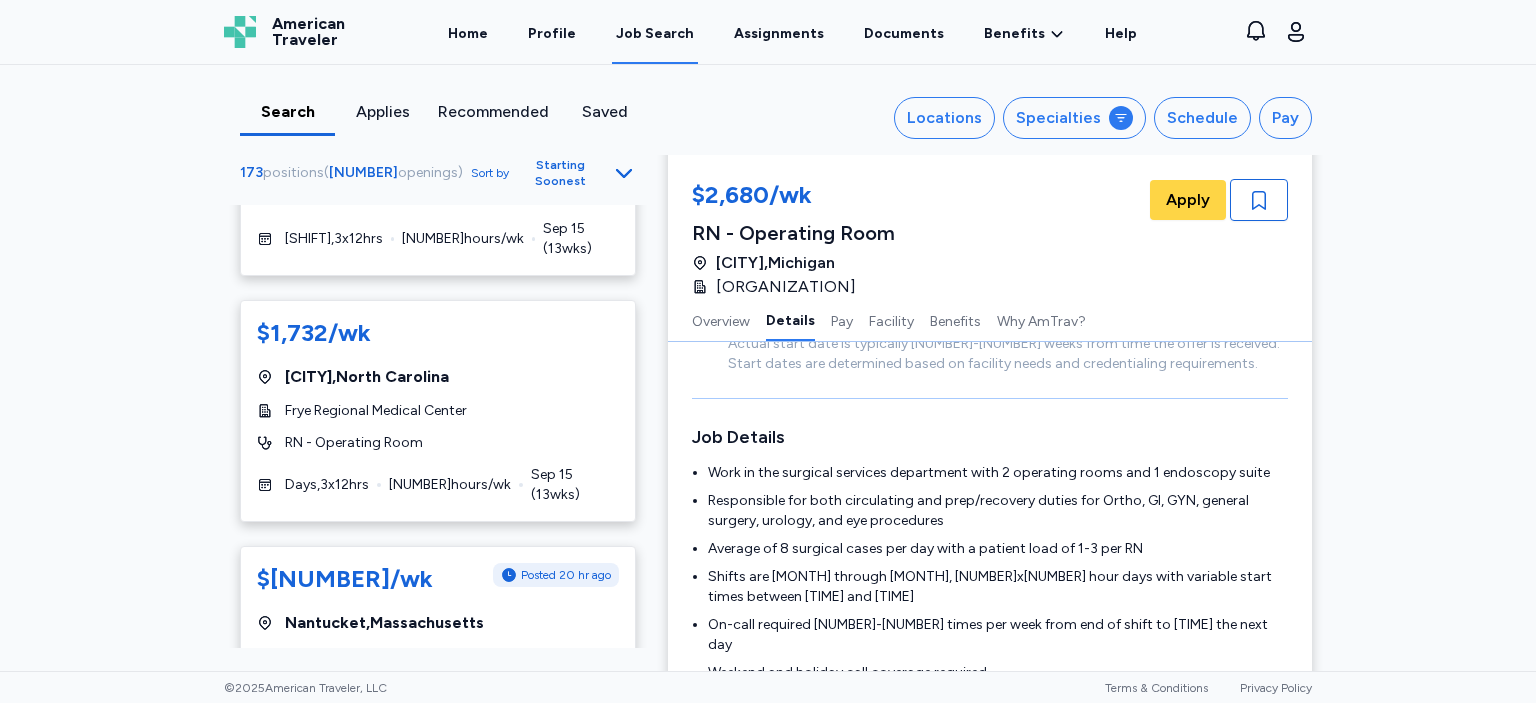 scroll, scrollTop: 1843, scrollLeft: 0, axis: vertical 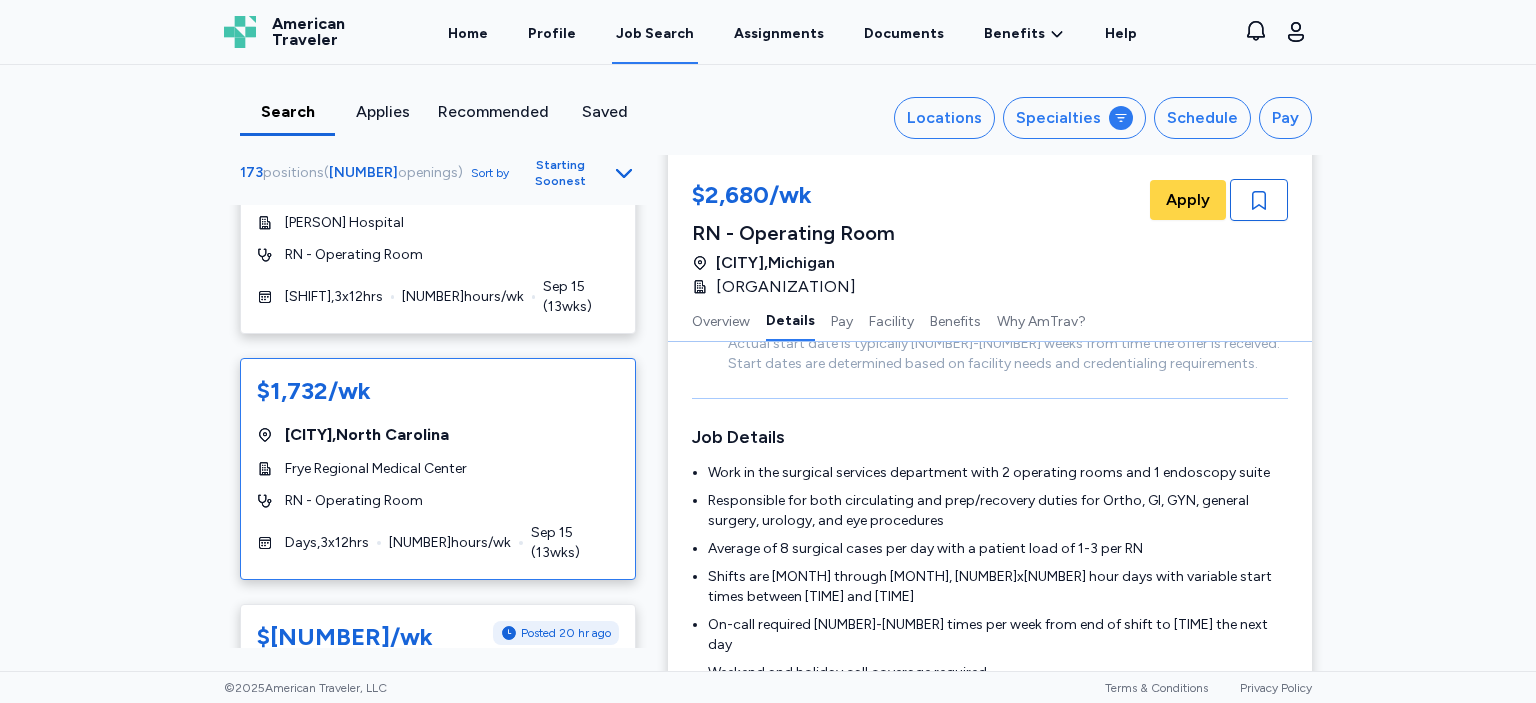 click on "$1,732/wk [CITY] , [STATE] [PERSON] [PERSON] Hospital RN - Operating Room Days , 3 x 12 hrs 36 hrs/wk Sep 15 ( 13 wks)" at bounding box center [438, 469] 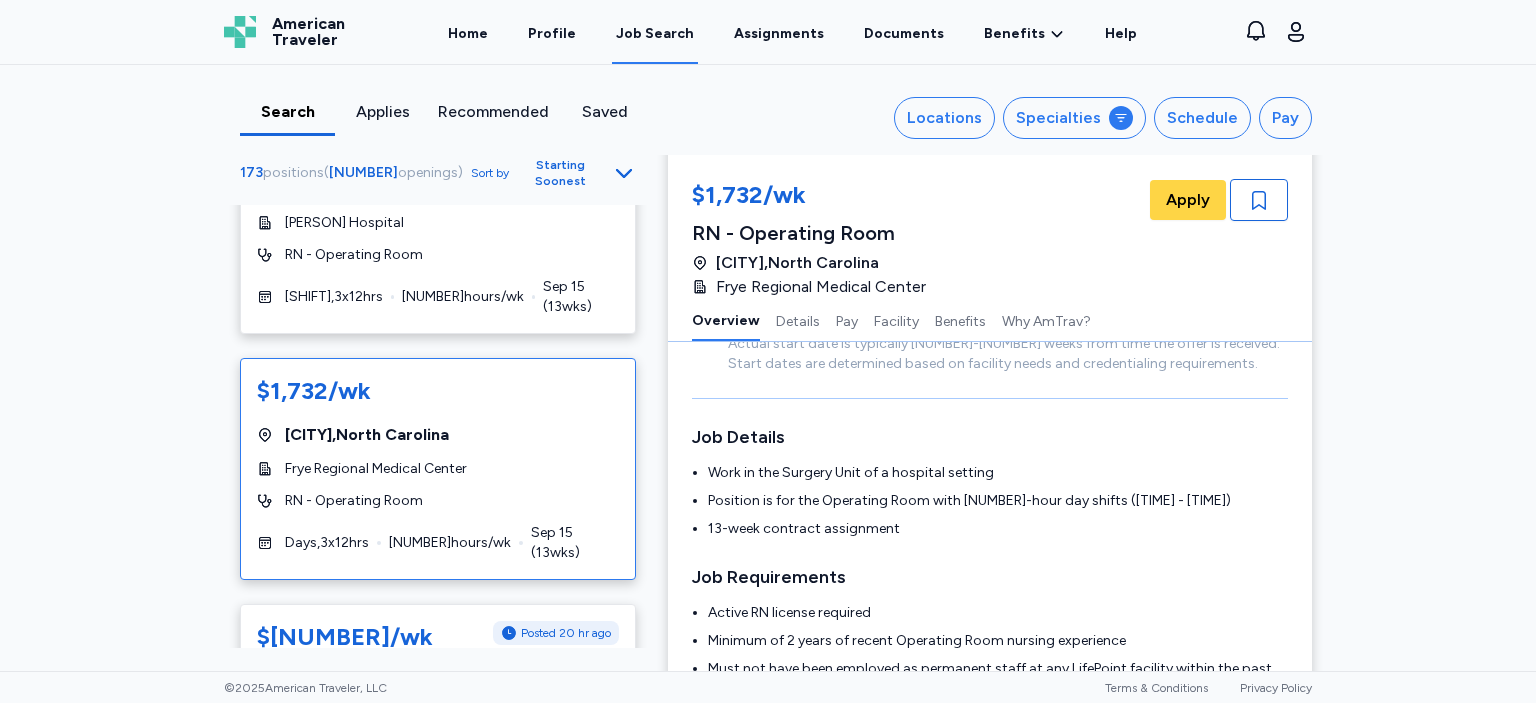 scroll, scrollTop: 2, scrollLeft: 0, axis: vertical 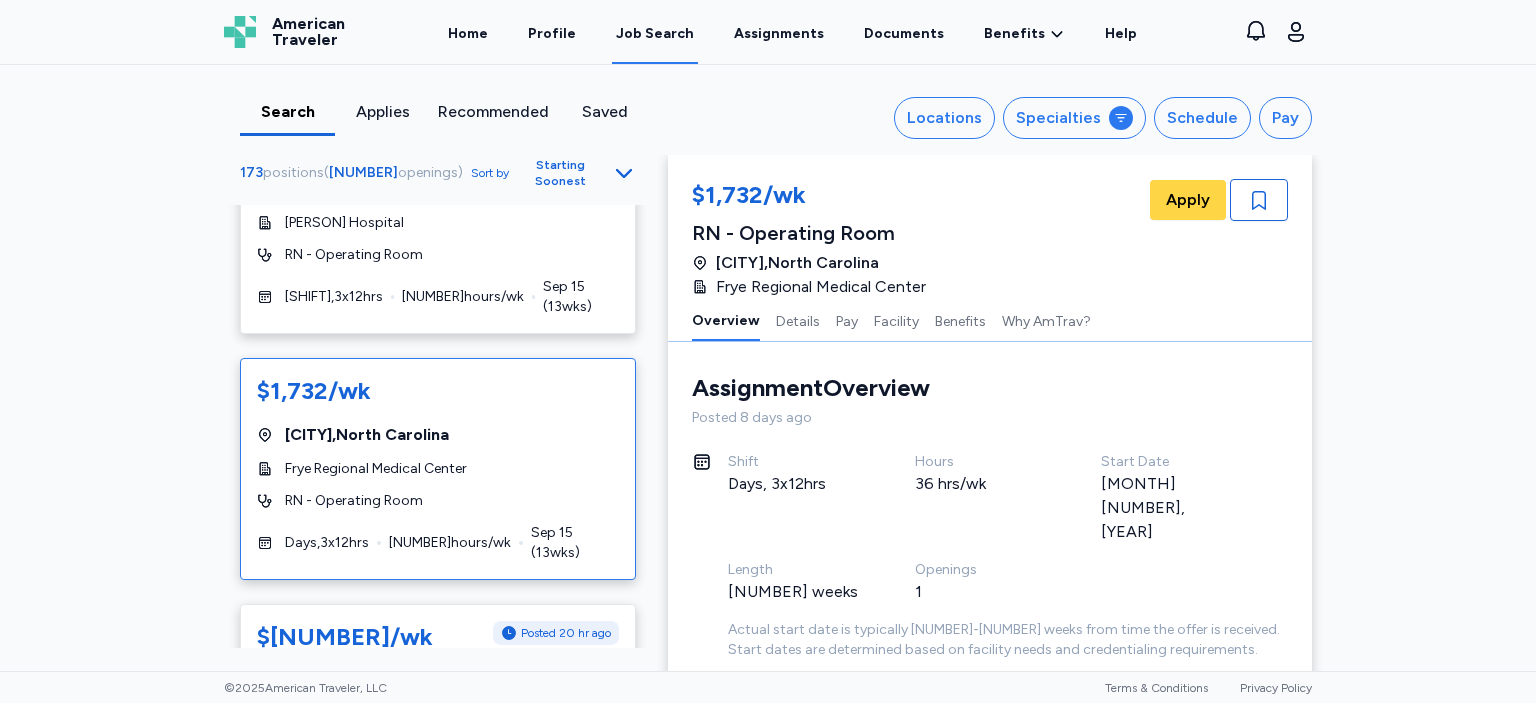 click on "Actual start date is typically [NUMBER]-[NUMBER] weeks from time the offer is received. Start dates are determined based on facility needs and credentialing requirements." at bounding box center [1008, 640] 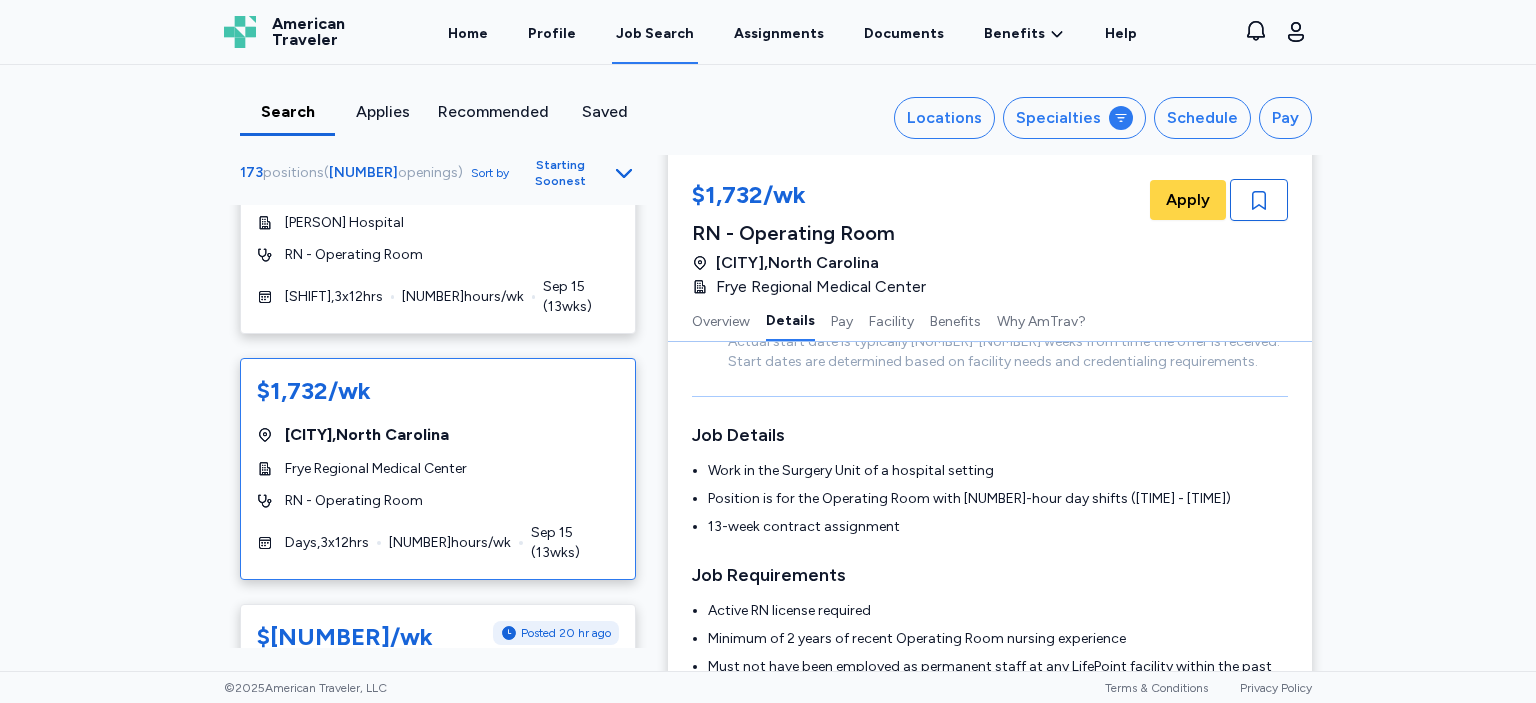 scroll, scrollTop: 348, scrollLeft: 0, axis: vertical 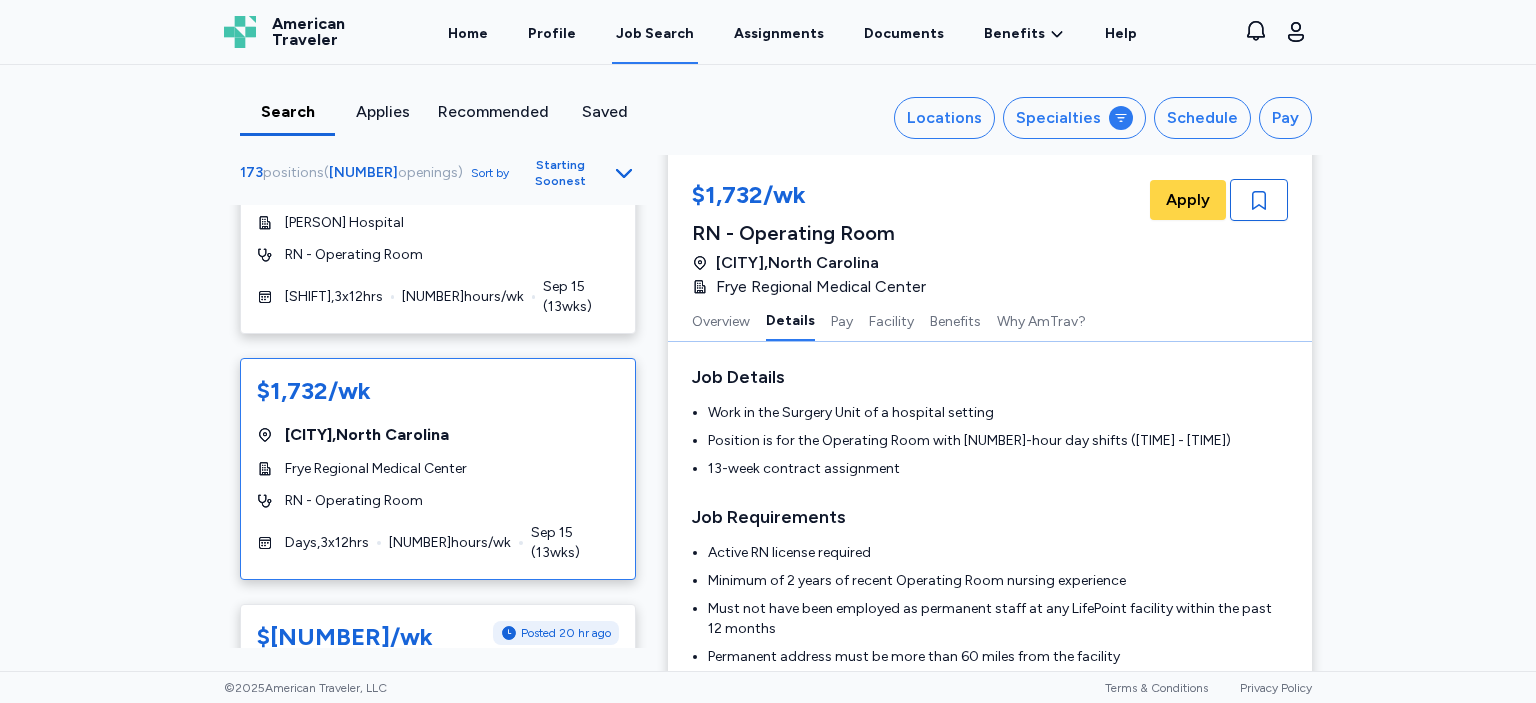 click on "$[NUMBER]/wk Posted [NUMBER] hr ago [CITY] , [STATE] [ORGANIZATION] RN - Operating Room Days , [NUMBER] x [NUMBER] hrs [NUMBER] hrs/wk [MONTH] [NUMBER] ([NUMBER] wks) $[NUMBER]/wk Posted [NUMBER] day ago [CITY] , [STATE] [ORGANIZATION] RN - Operating Room Days , [NUMBER] x [NUMBER] hrs [NUMBER] hrs/wk [MONTH] [NUMBER] ([NUMBER] wks) $[NUMBER]/wk Posted [NUMBER] day ago [CITY] , [STATE] [ORGANIZATION] RN - Operating Room Nights , [NUMBER] x [NUMBER] hrs [NUMBER] hrs/wk [MONTH] [NUMBER] ([NUMBER] wks) $[NUMBER]/wk Posted [NUMBER] hr ago [CITY] , [STATE] [ORGANIZATION] RN - Operating Room Days , [NUMBER] x [NUMBER] hrs [NUMBER] hrs/wk [MONTH] [NUMBER] ([NUMBER] wks) $[NUMBER]/wk Magnet Hospital [CITY] , [STATE] [ORGANIZATION] RN - Operating Room Days , [NUMBER] x [NUMBER] hrs [NUMBER] hrs/wk [MONTH] [NUMBER] ([NUMBER] wks) $[NUMBER]/wk Posted [NUMBER] hr ago [CITY] ," at bounding box center (768, 368) 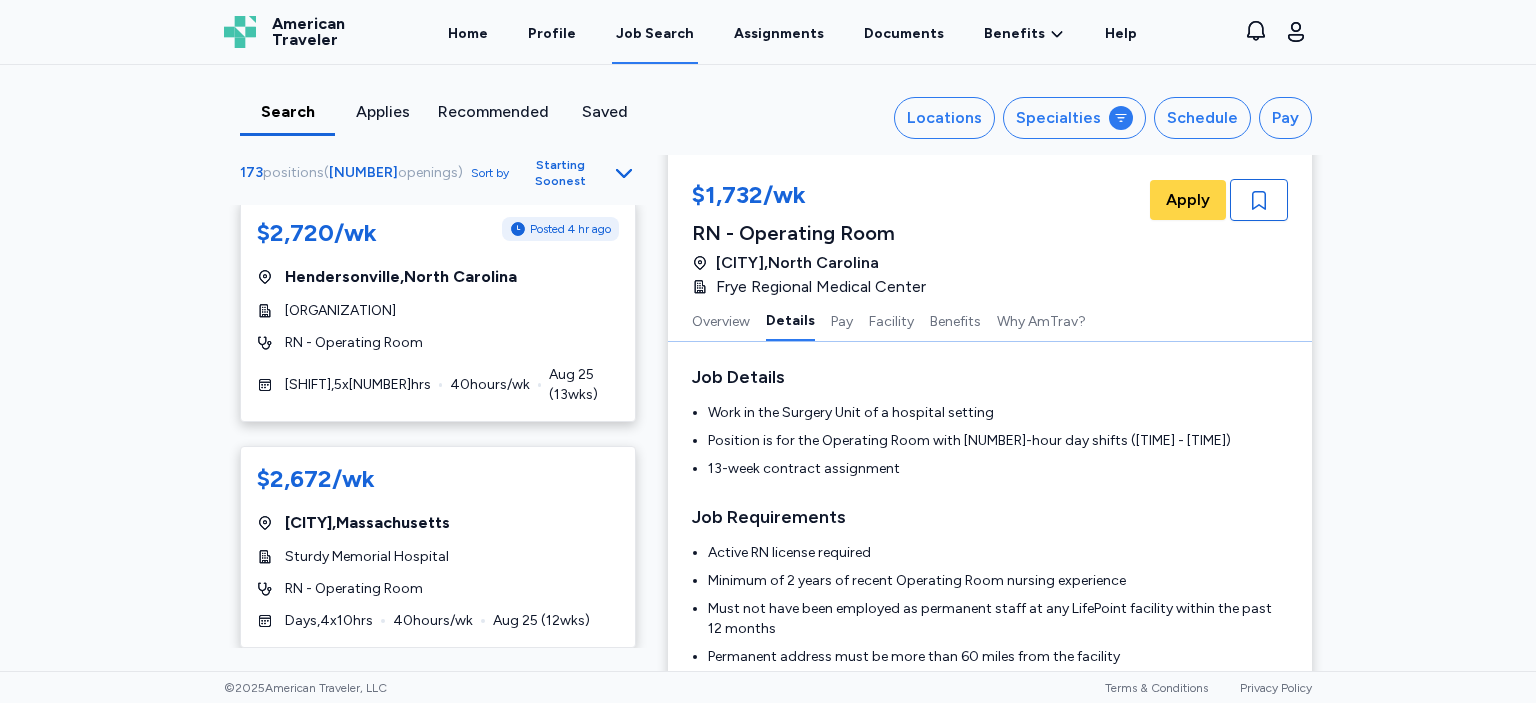 scroll, scrollTop: 6451, scrollLeft: 0, axis: vertical 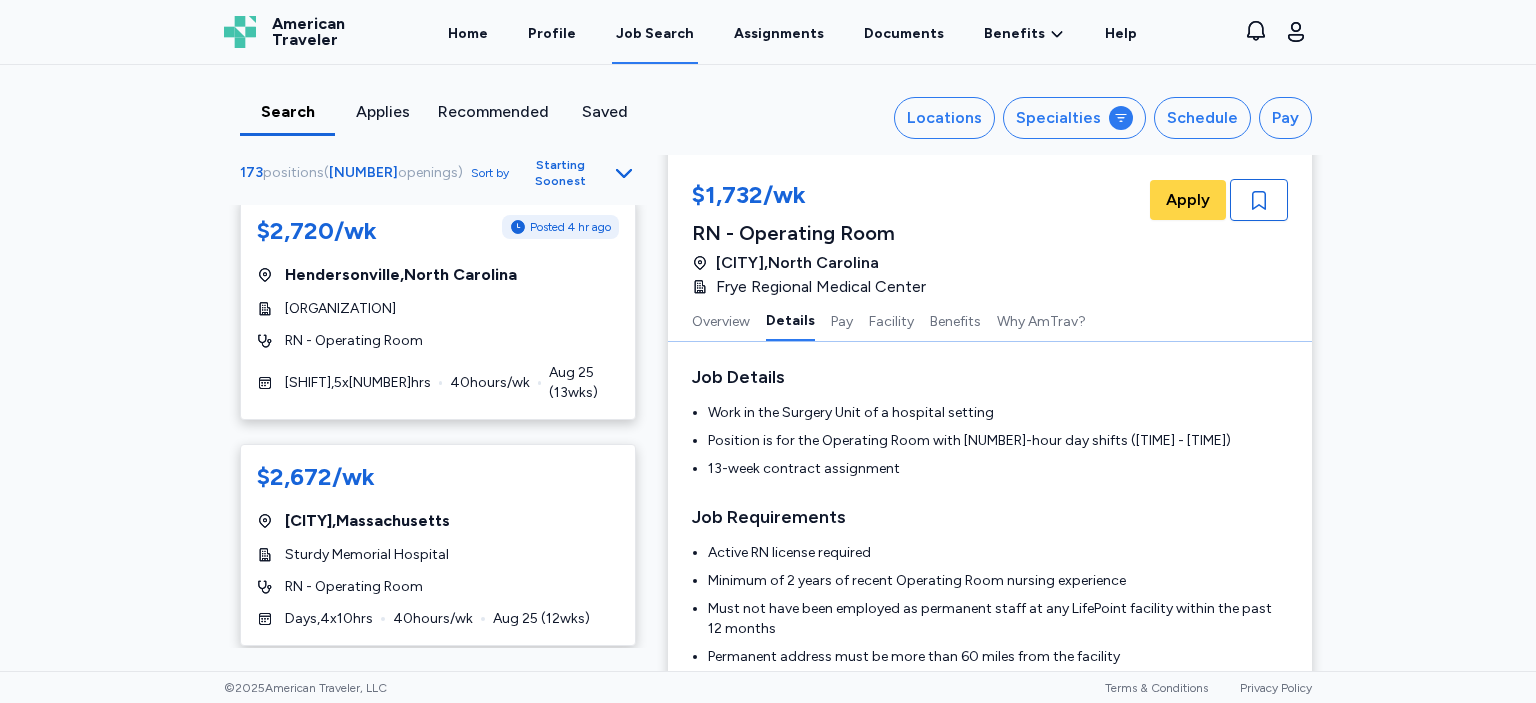 click on "Auto offer" at bounding box center [438, 737] 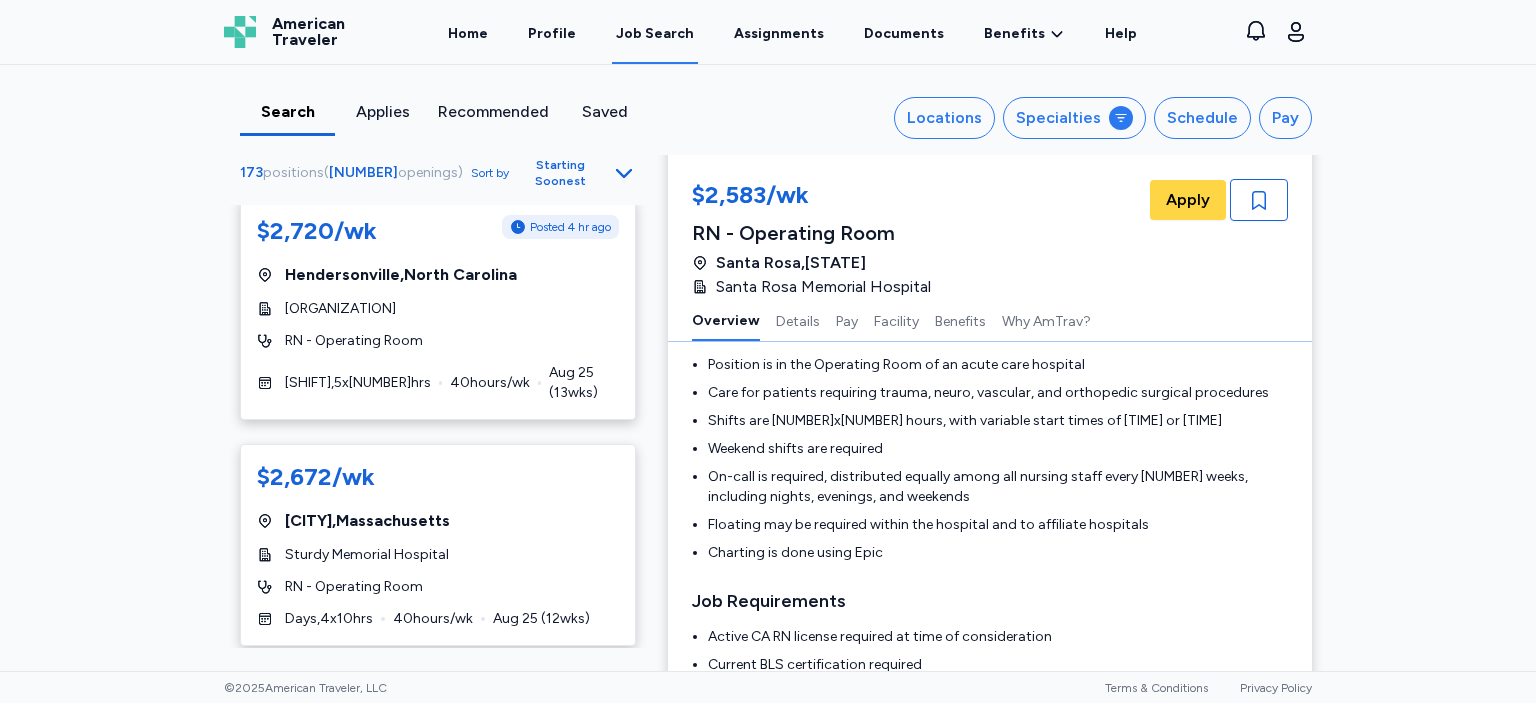 scroll, scrollTop: 2, scrollLeft: 0, axis: vertical 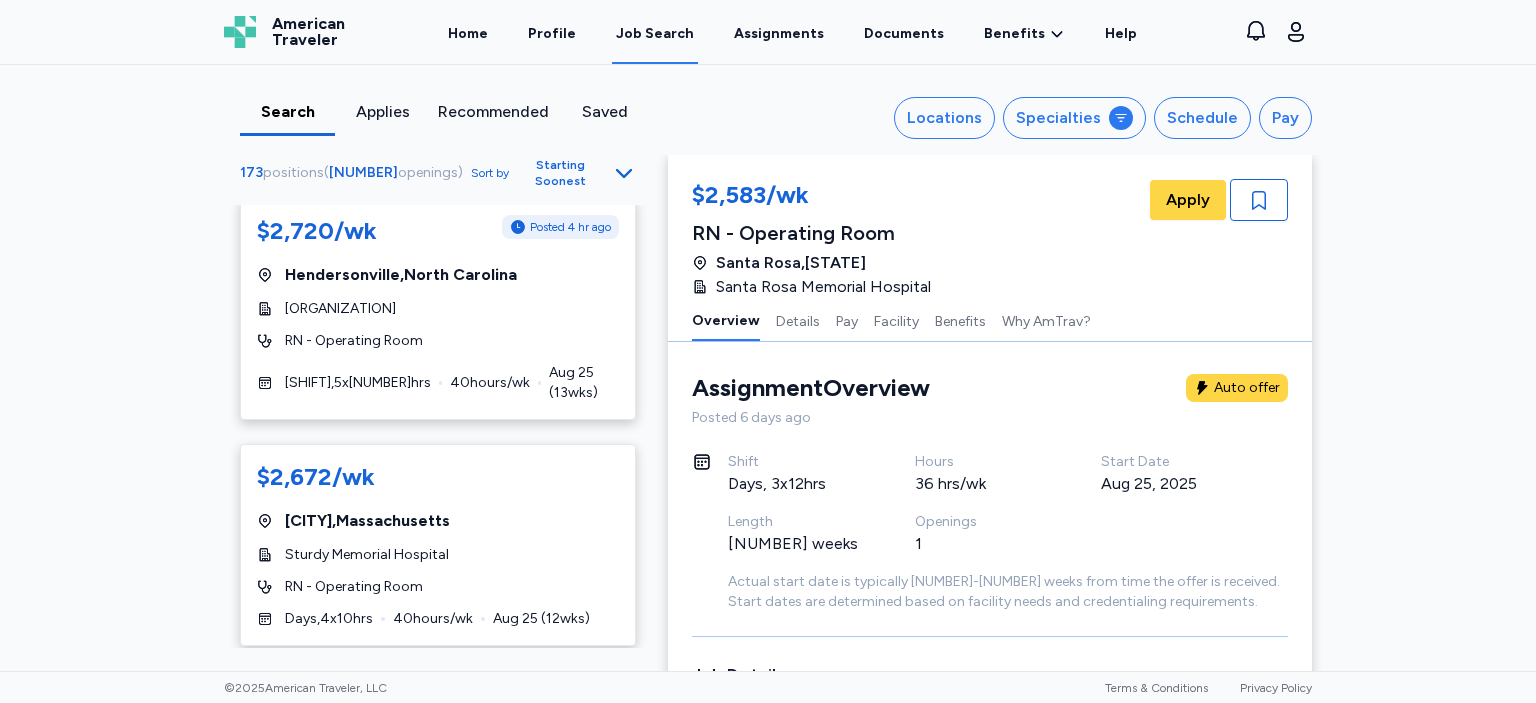 click on "Assignment Overview" at bounding box center [811, 388] 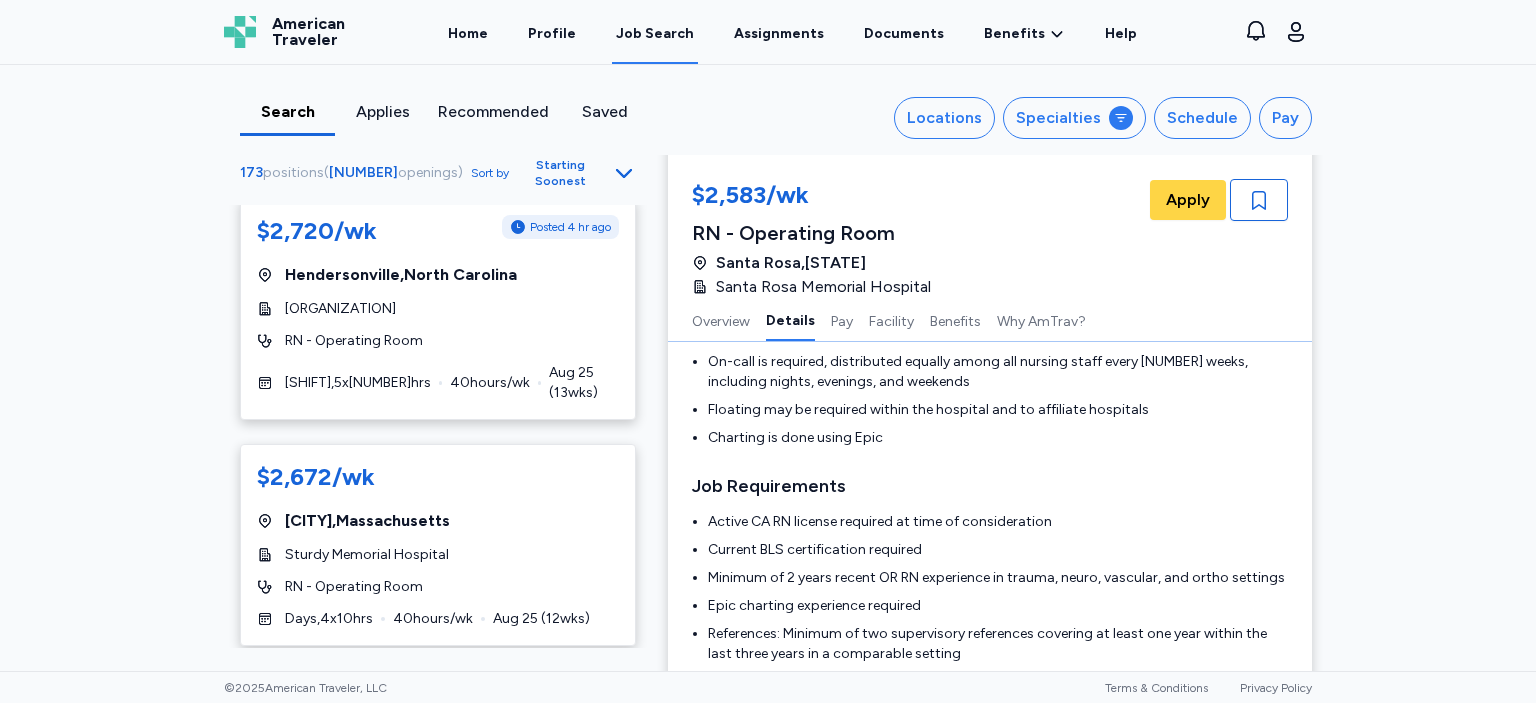 scroll, scrollTop: 520, scrollLeft: 0, axis: vertical 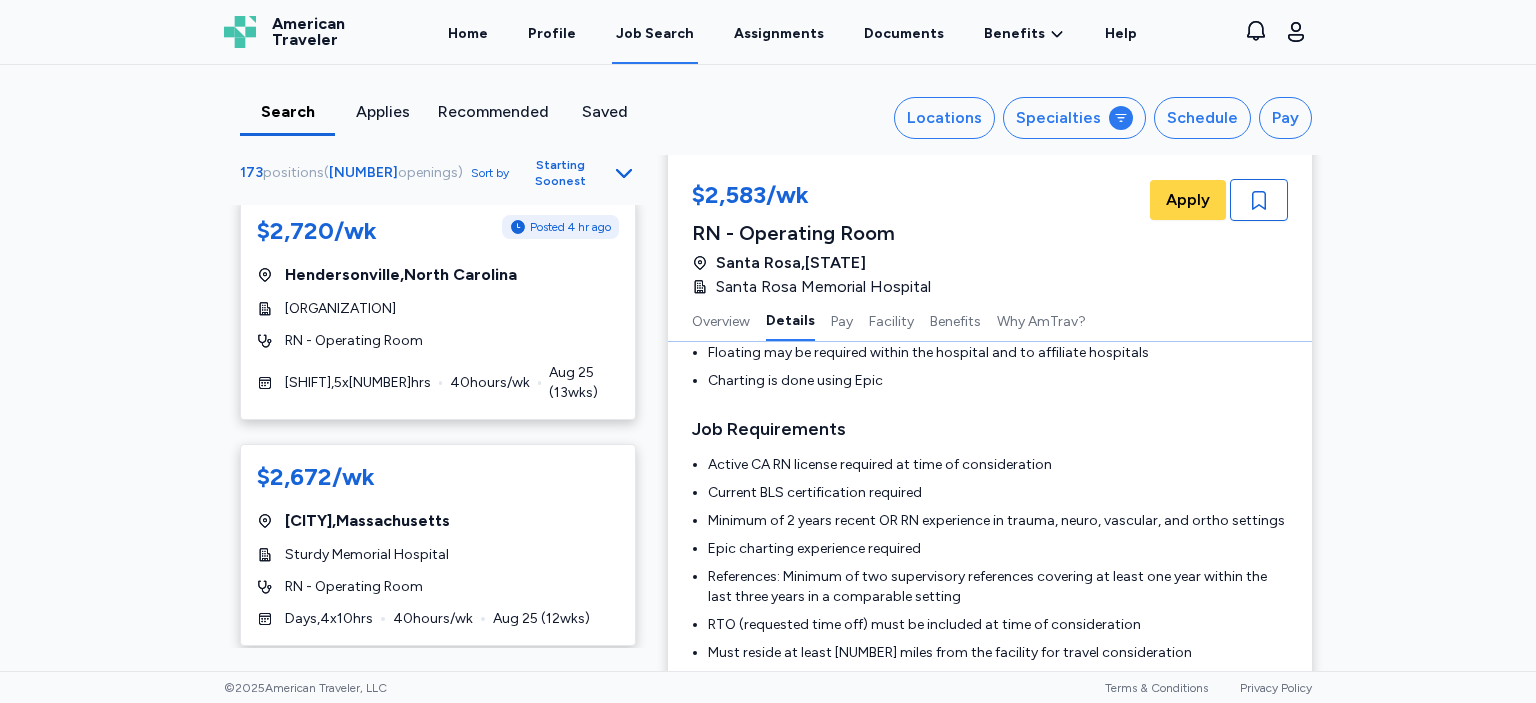 click on "$[NUMBER]/wk Posted [NUMBER] hr ago [CITY] , [STATE] [ORGANIZATION] RN - Operating Room Days , [NUMBER] x [NUMBER] hrs [NUMBER] hrs/wk [MONTH] [NUMBER] ([NUMBER] wks) $[NUMBER]/wk Posted [NUMBER] day ago [CITY] , [STATE] [ORGANIZATION] RN - Operating Room Days , [NUMBER] x [NUMBER] hrs [NUMBER] hrs/wk [MONTH] [NUMBER] ([NUMBER] wks) $[NUMBER]/wk Posted [NUMBER] day ago [CITY] , [STATE] [ORGANIZATION] RN - Operating Room Nights , [NUMBER] x [NUMBER] hrs [NUMBER] hrs/wk [MONTH] [NUMBER] ([NUMBER] wks) $[NUMBER]/wk Posted [NUMBER] hr ago [CITY] , [STATE] [ORGANIZATION] RN - Operating Room Days , [NUMBER] x [NUMBER] hrs [NUMBER] hrs/wk [MONTH] [NUMBER] ([NUMBER] wks) $[NUMBER]/wk Magnet Hospital [CITY] , [STATE] [ORGANIZATION] RN - Operating Room Days , [NUMBER] x [NUMBER] hrs [NUMBER] hrs/wk [MONTH] [NUMBER] ([NUMBER] wks) $[NUMBER]/wk Posted [NUMBER] hr ago [CITY] ," at bounding box center (768, 368) 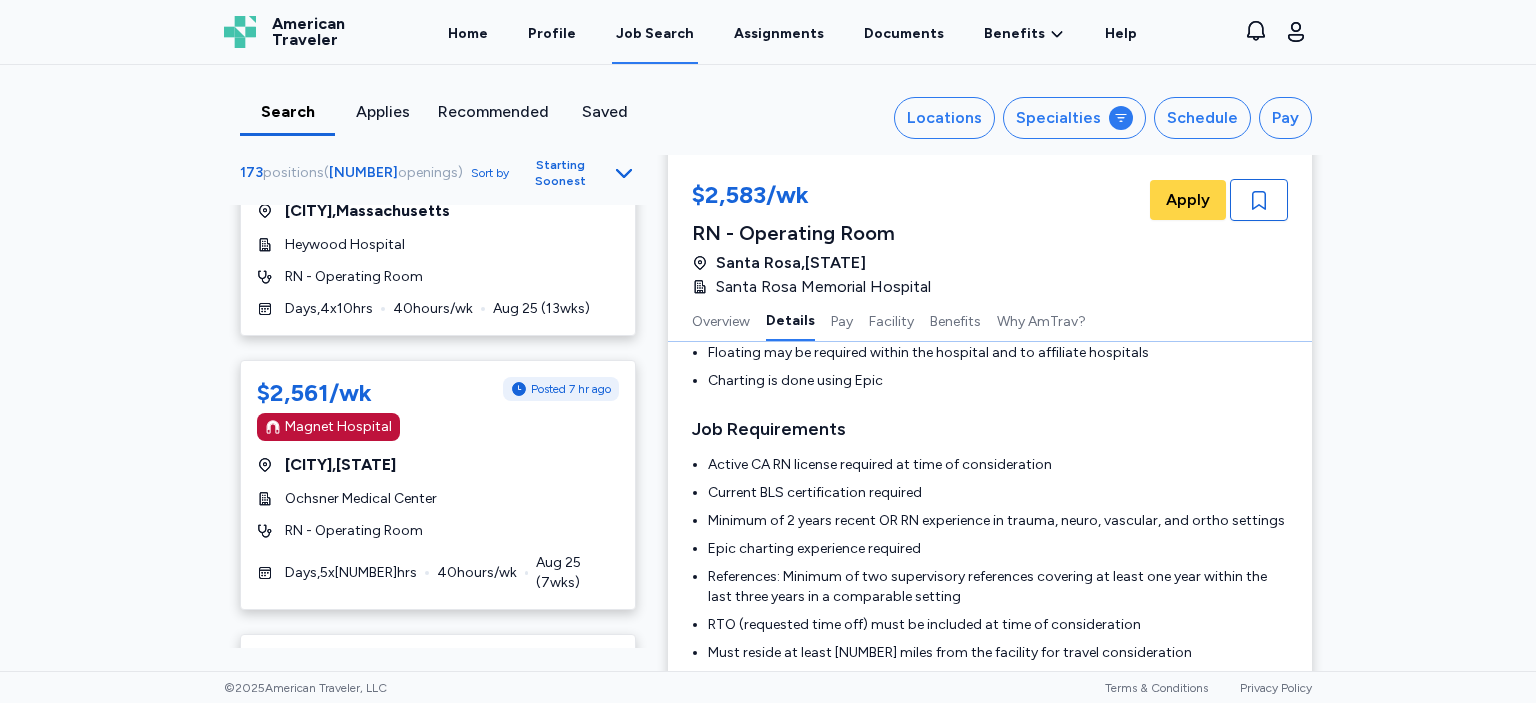 scroll, scrollTop: 7258, scrollLeft: 0, axis: vertical 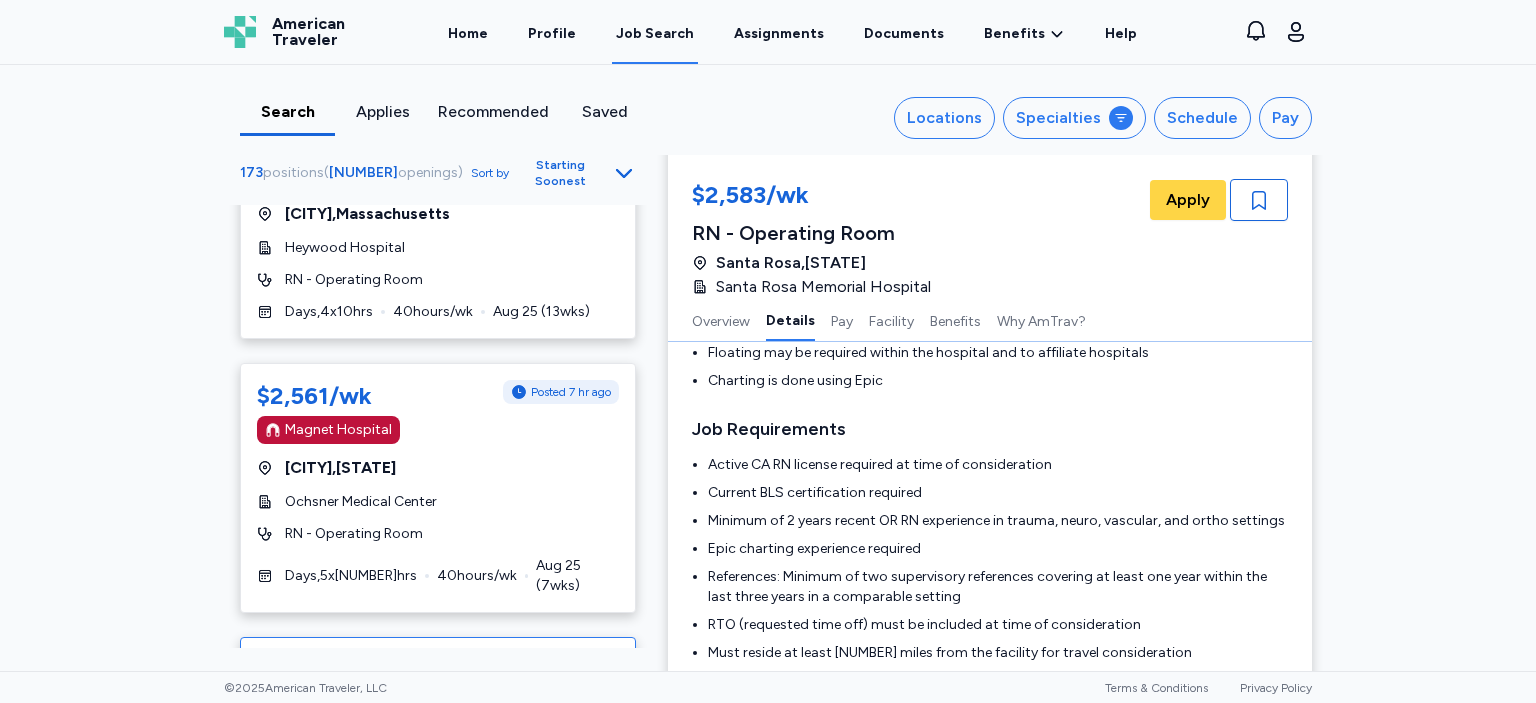 click on "$2,520/wk [CITY] , [STATE] [PERSON] [PERSON] Hospital [CITY] RN - Operating Room Days , 5 x 8 hrs 40 hrs/wk Aug 25 ( 13 wks)" at bounding box center (438, 748) 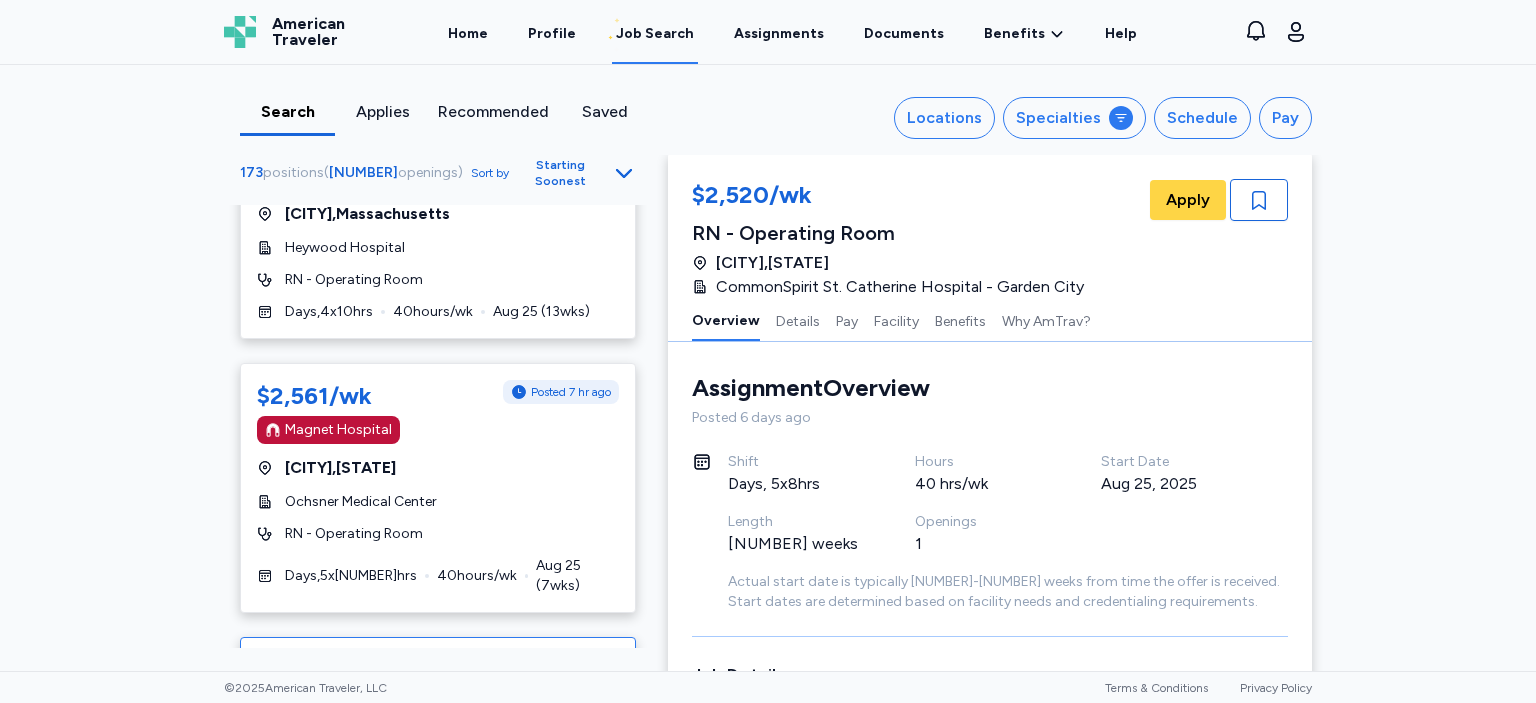 click on "Assignment  Overview Overview" at bounding box center [990, 388] 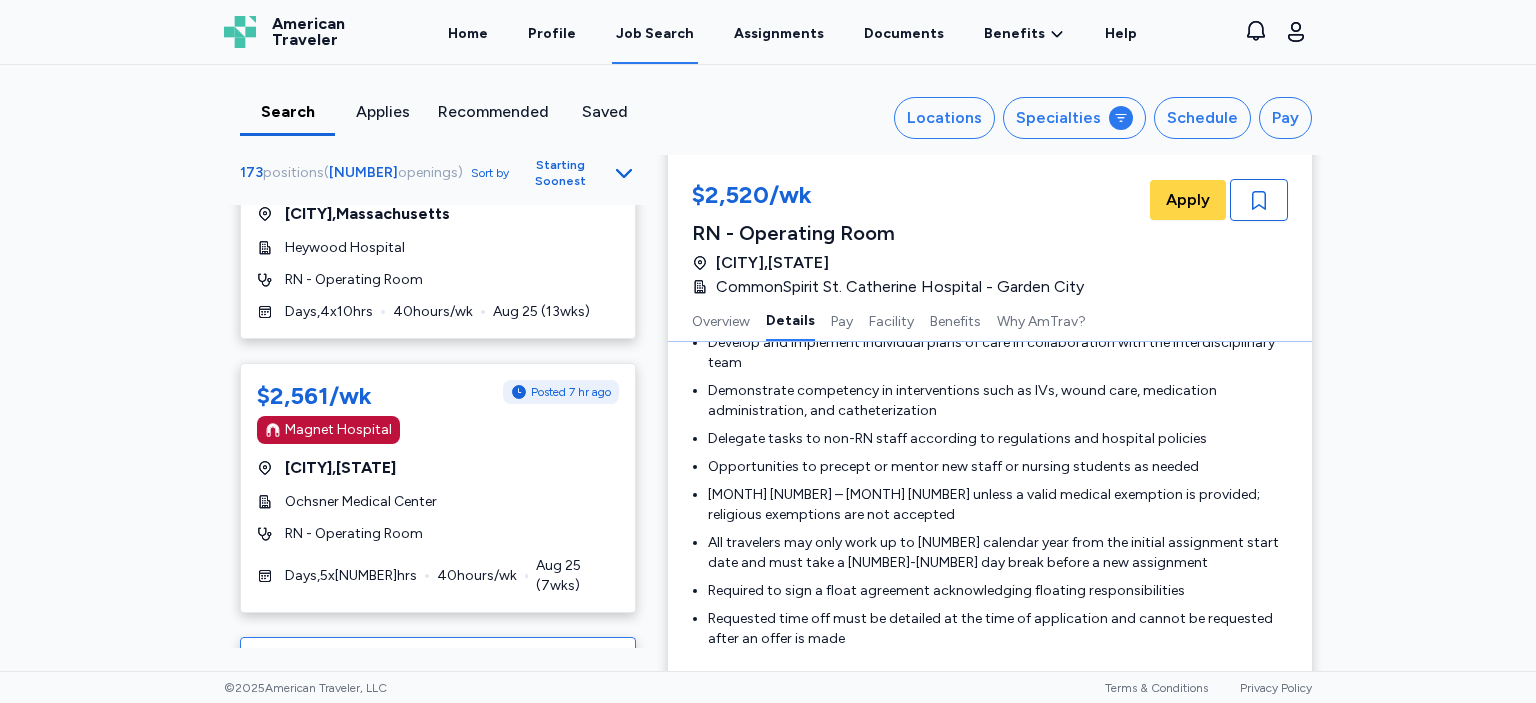 scroll, scrollTop: 924, scrollLeft: 0, axis: vertical 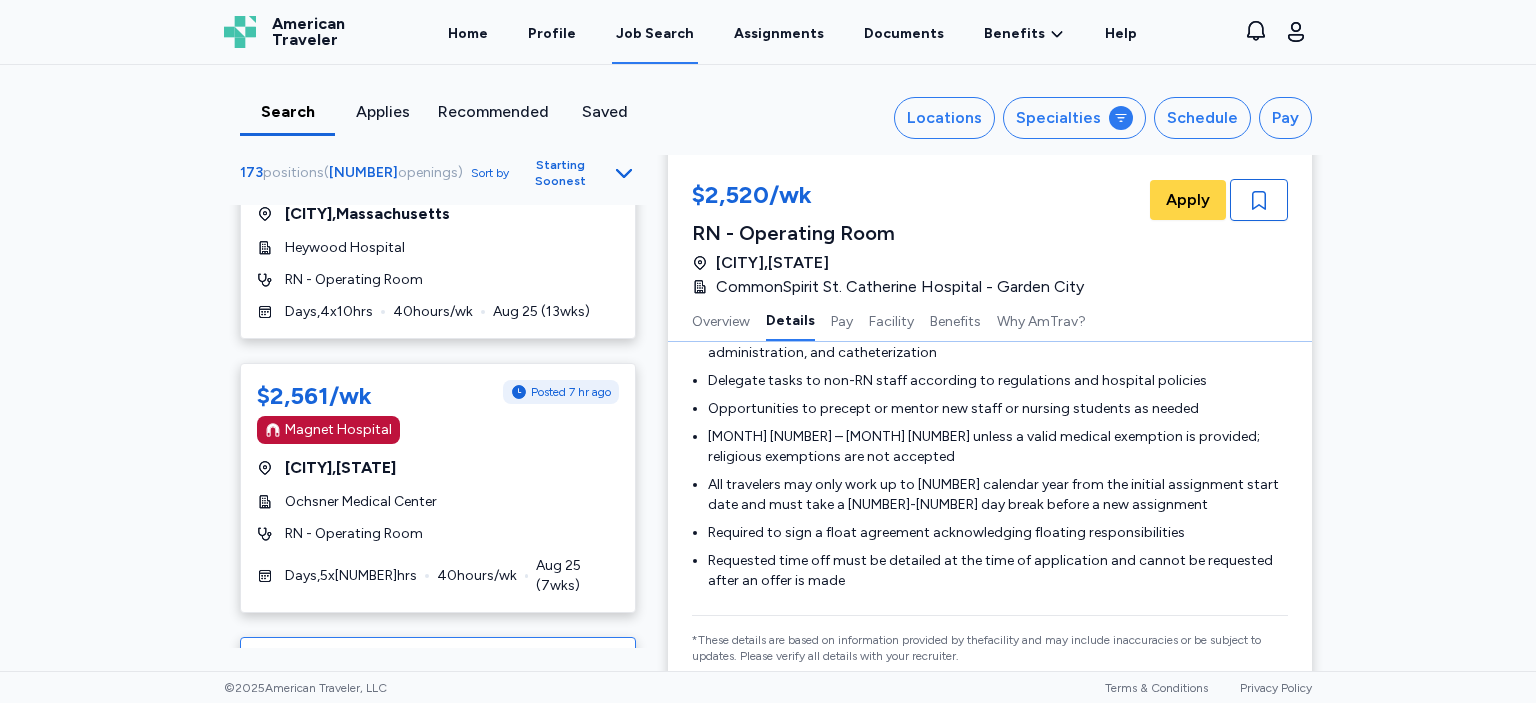 click on "$[NUMBER]/wk Posted [NUMBER] hr ago [CITY] , [STATE] [ORGANIZATION] RN - Operating Room Days , [NUMBER] x [NUMBER] hrs [NUMBER] hrs/wk [MONTH] [NUMBER] ([NUMBER] wks) $[NUMBER]/wk Posted [NUMBER] day ago [CITY] , [STATE] [ORGANIZATION] RN - Operating Room Days , [NUMBER] x [NUMBER] hrs [NUMBER] hrs/wk [MONTH] [NUMBER] ([NUMBER] wks) $[NUMBER]/wk Posted [NUMBER] day ago [CITY] , [STATE] [ORGANIZATION] RN - Operating Room Nights , [NUMBER] x [NUMBER] hrs [NUMBER] hrs/wk [MONTH] [NUMBER] ([NUMBER] wks) $[NUMBER]/wk Posted [NUMBER] hr ago [CITY] , [STATE] [ORGANIZATION] RN - Operating Room Days , [NUMBER] x [NUMBER] hrs [NUMBER] hrs/wk [MONTH] [NUMBER] ([NUMBER] wks) $[NUMBER]/wk Magnet Hospital [CITY] , [STATE] [ORGANIZATION] RN - Operating Room Days , [NUMBER] x [NUMBER] hrs [NUMBER] hrs/wk [MONTH] [NUMBER] ([NUMBER] wks) $[NUMBER]/wk Posted [NUMBER] hr ago [CITY] ," at bounding box center [768, 368] 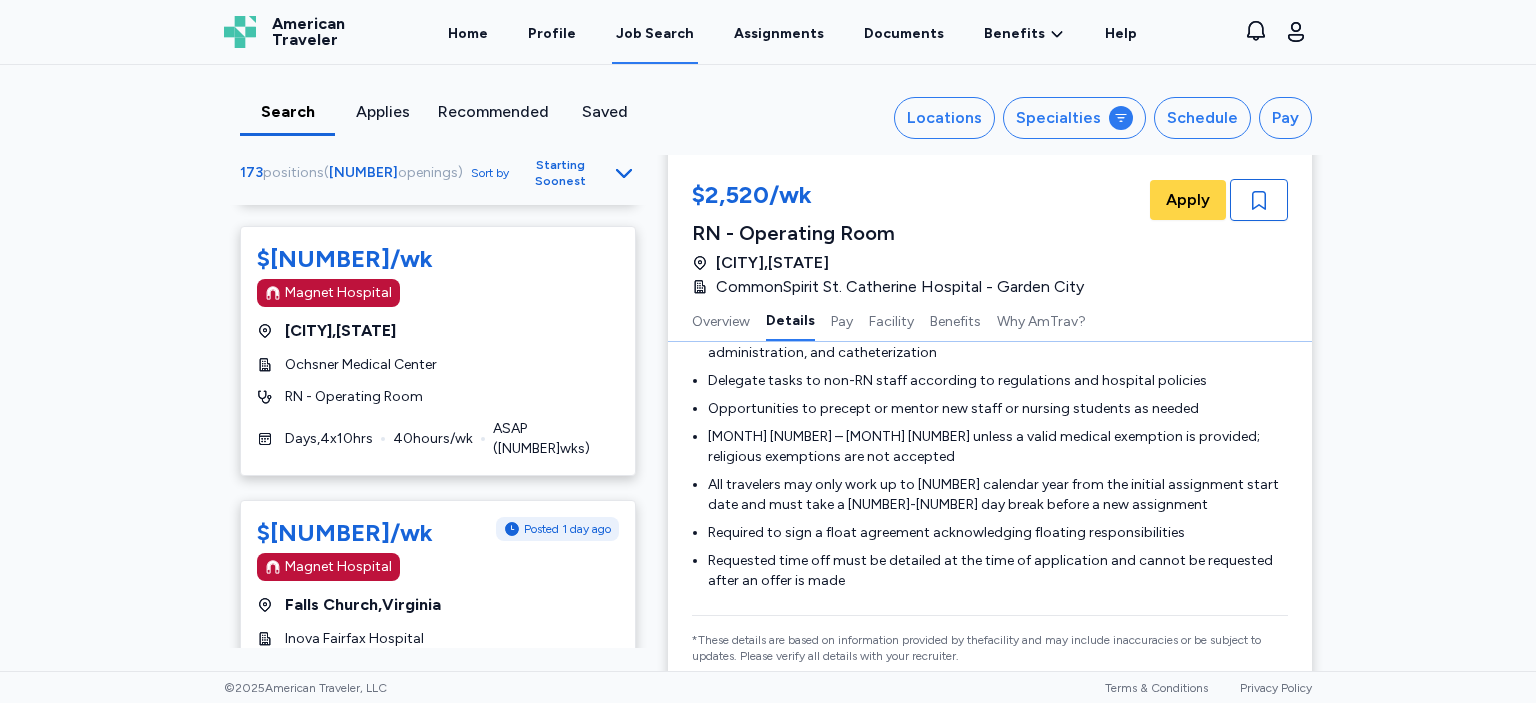 scroll, scrollTop: 11269, scrollLeft: 0, axis: vertical 